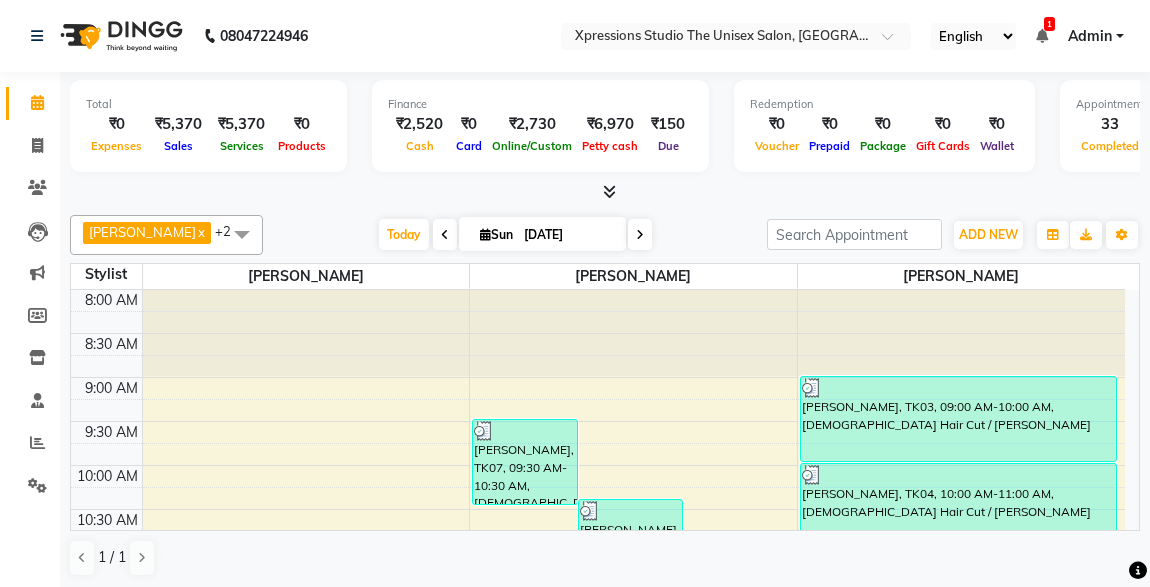 scroll, scrollTop: 0, scrollLeft: 0, axis: both 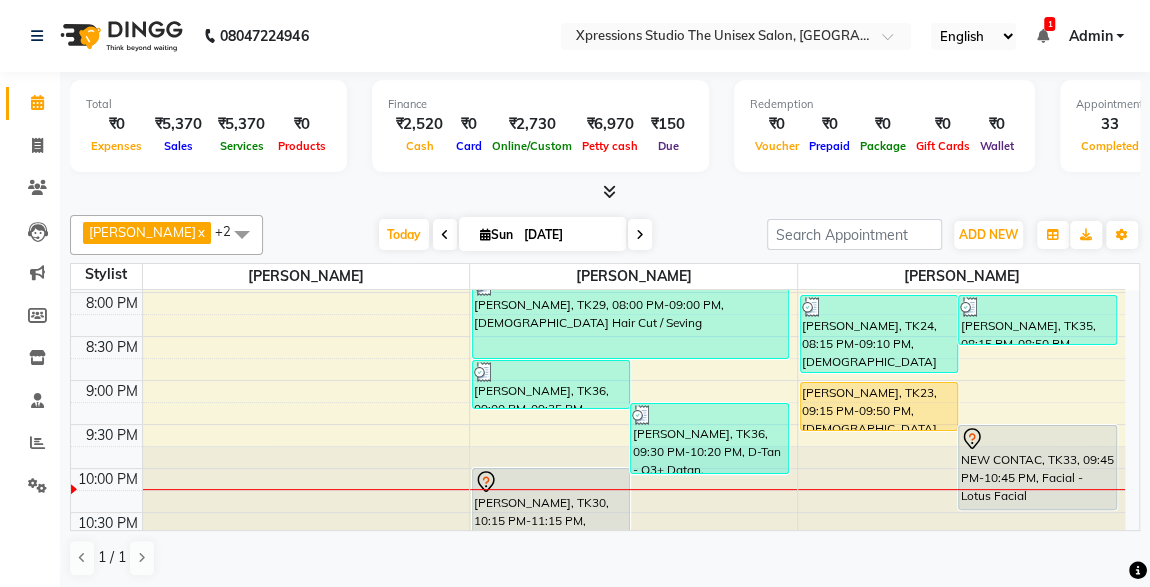 drag, startPoint x: 0, startPoint y: 0, endPoint x: 590, endPoint y: 499, distance: 772.7231 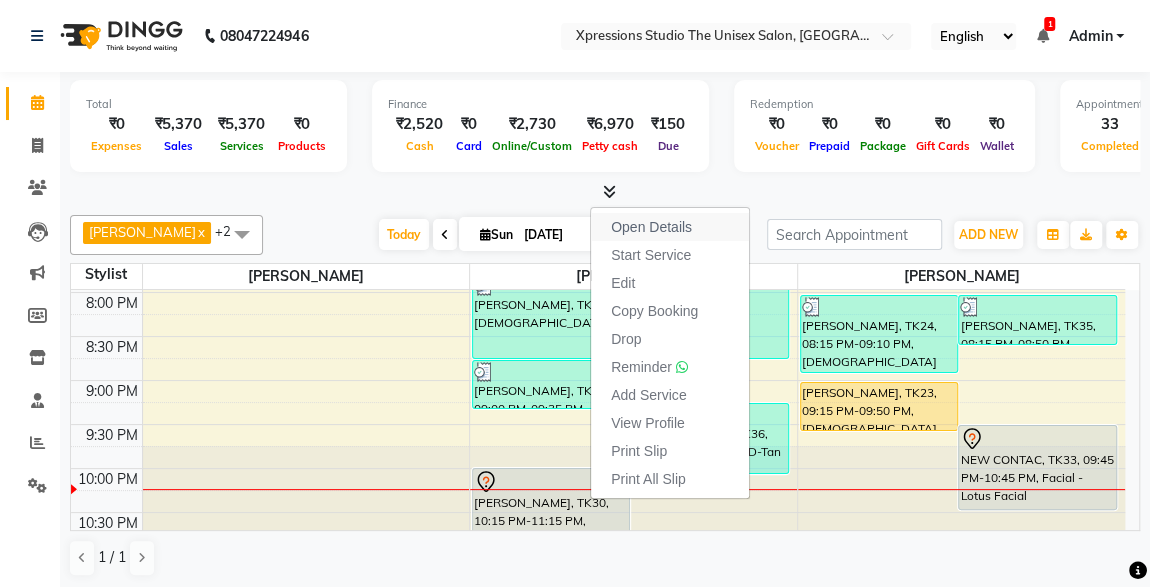 click on "Open Details" at bounding box center (670, 227) 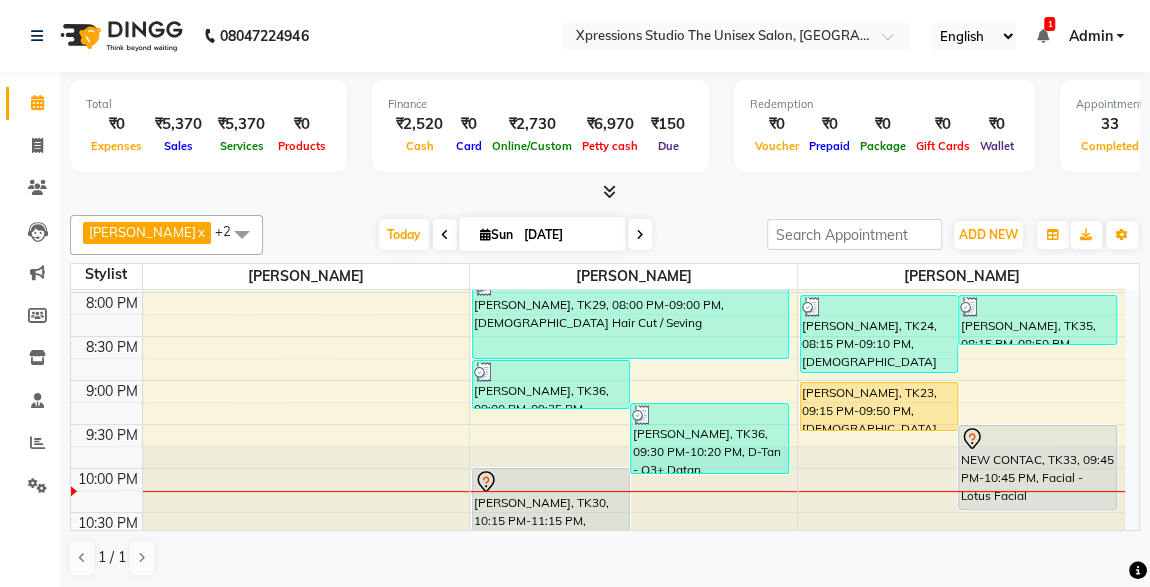 click on "[PERSON_NAME], TK30, 10:15 PM-11:15 PM, [DEMOGRAPHIC_DATA] Hair Cut / [PERSON_NAME]" at bounding box center [551, 500] 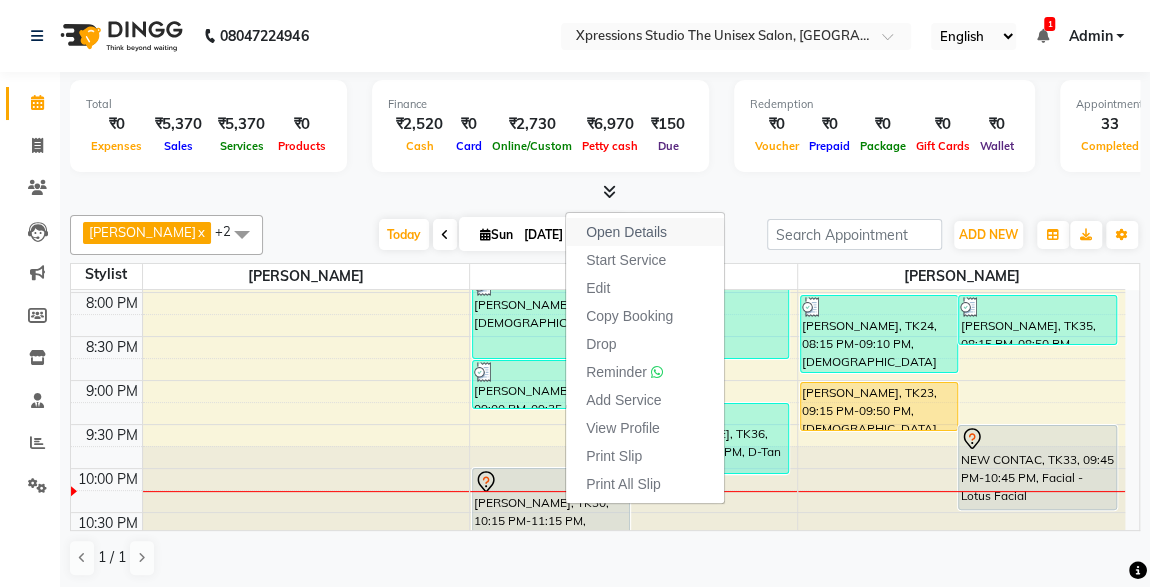 click on "Open Details" at bounding box center (626, 232) 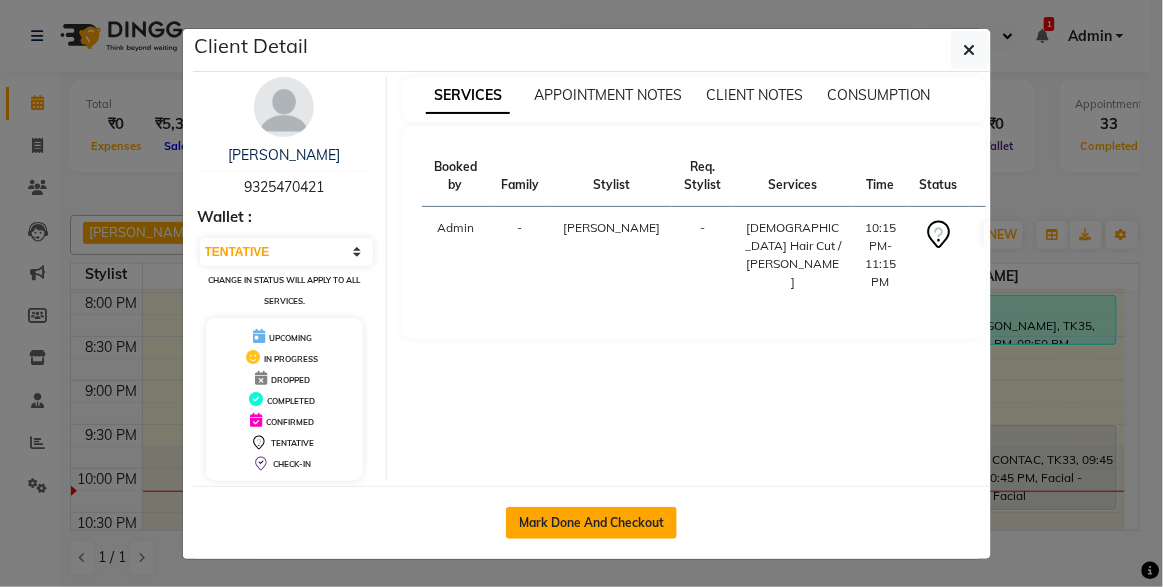 click on "Mark Done And Checkout" 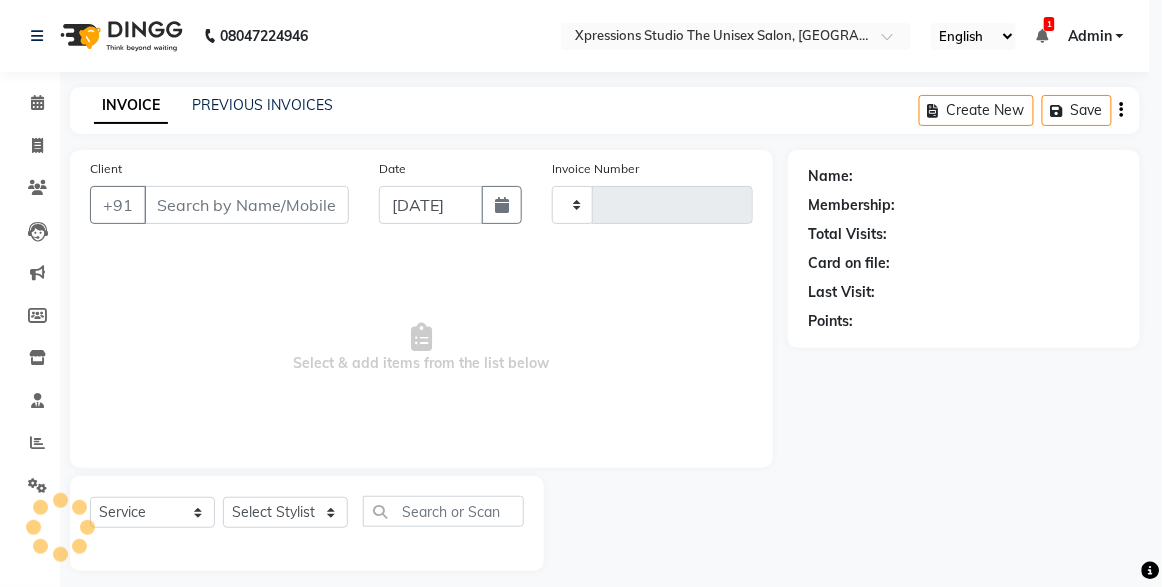 type on "3175" 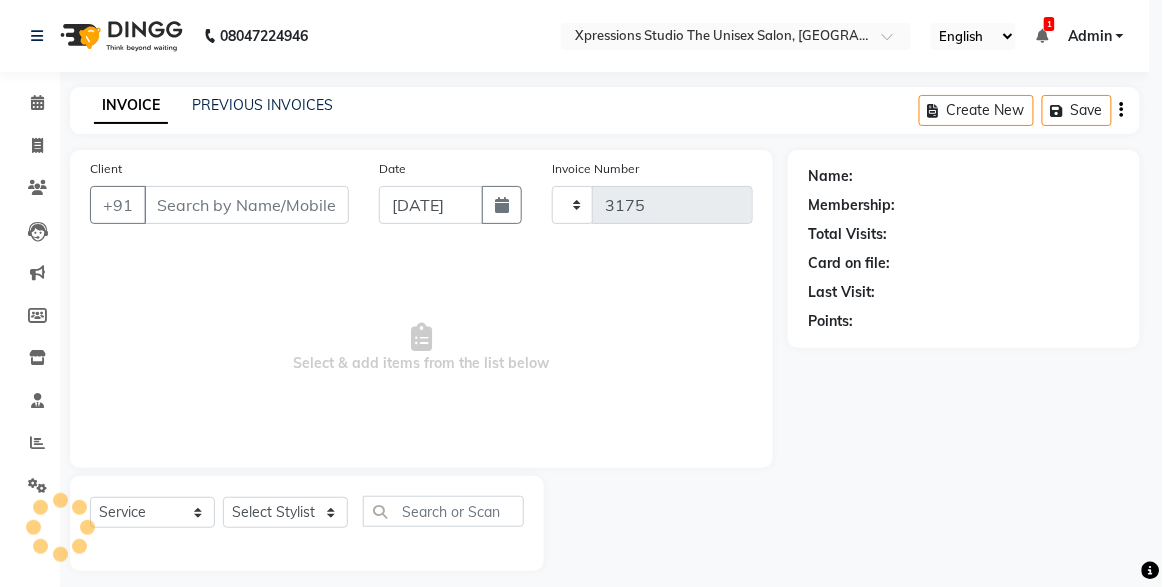select on "7003" 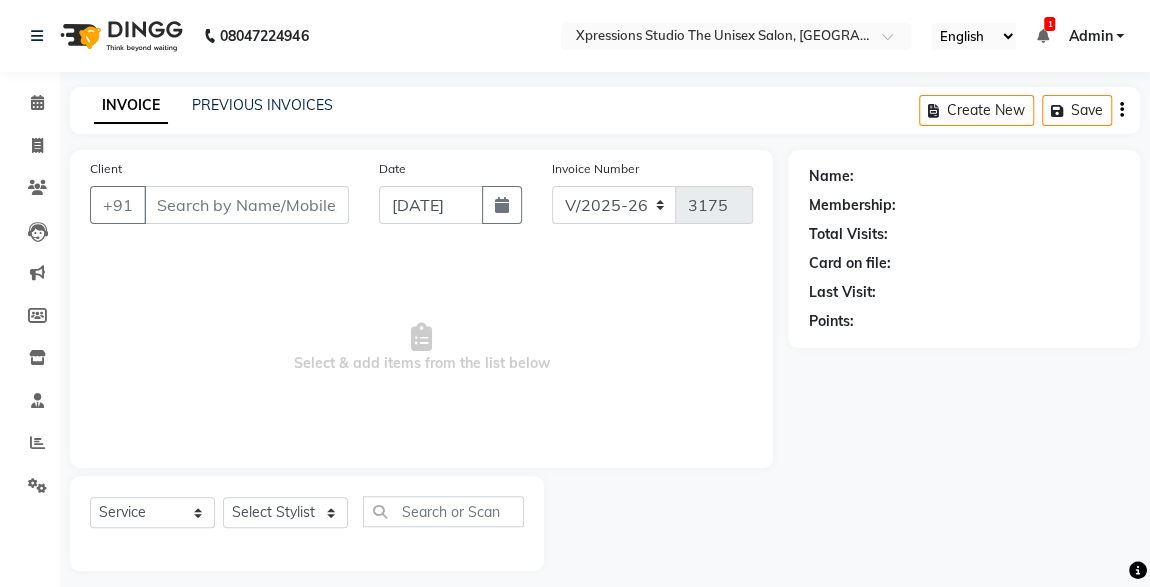 type on "9325470421" 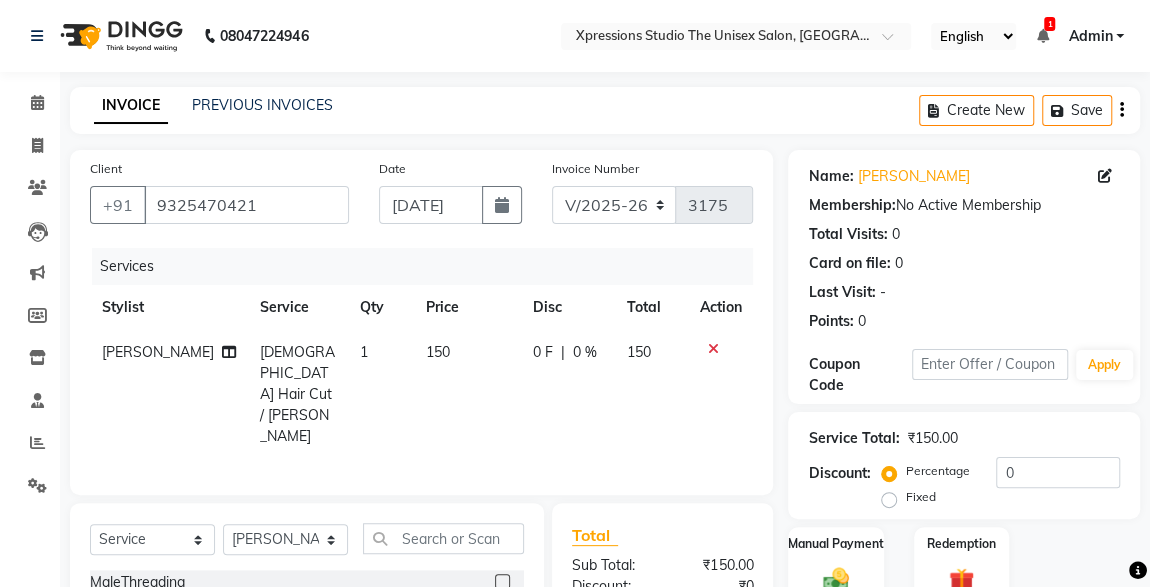 scroll, scrollTop: 212, scrollLeft: 0, axis: vertical 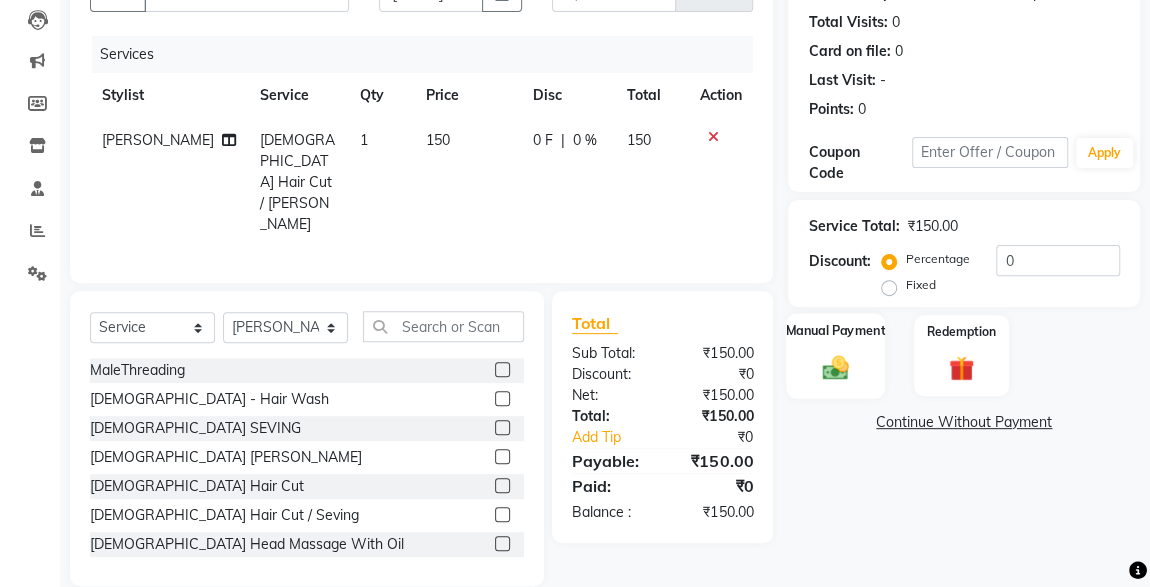 click 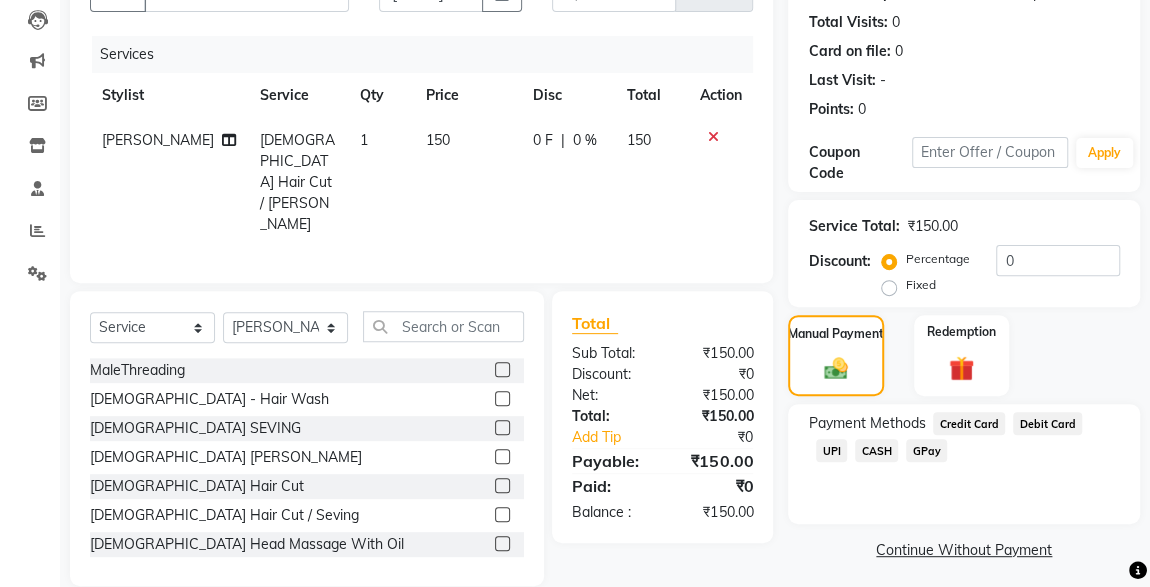 scroll, scrollTop: 219, scrollLeft: 0, axis: vertical 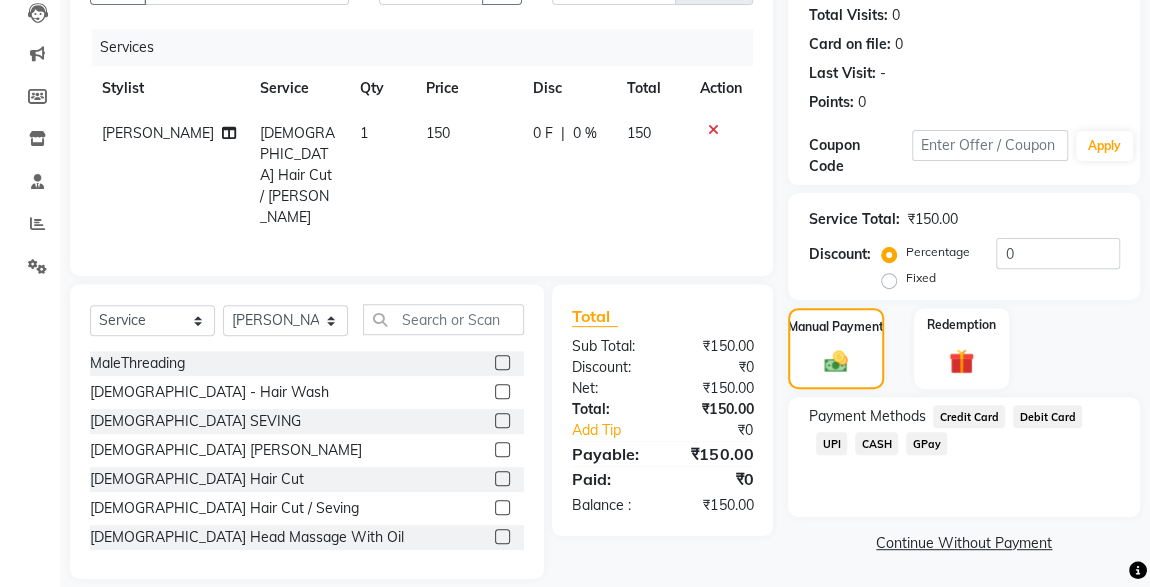 click on "CASH" 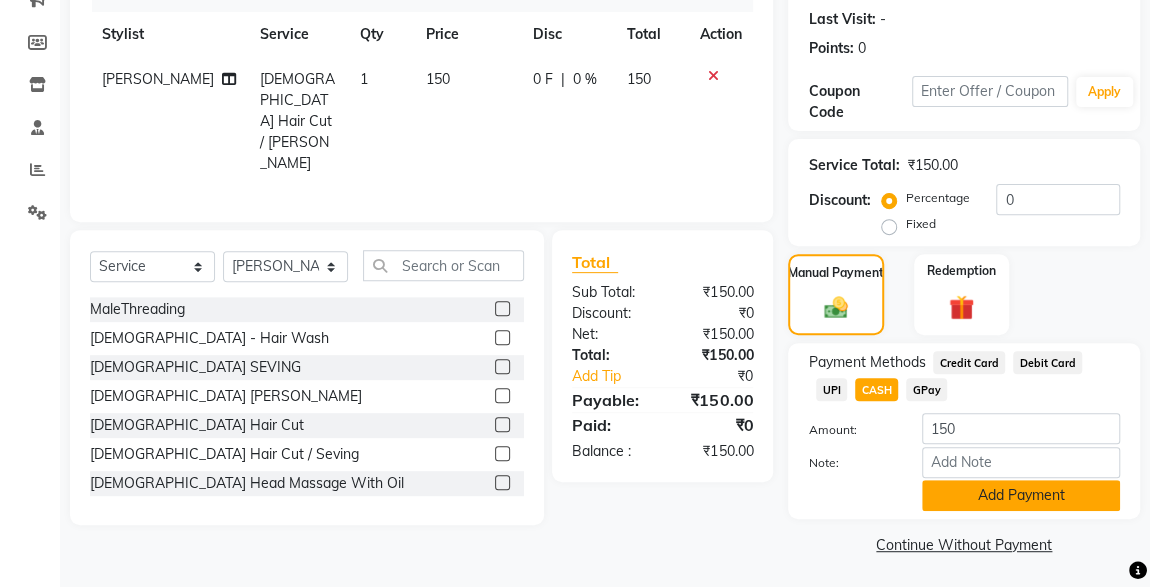 click on "Add Payment" 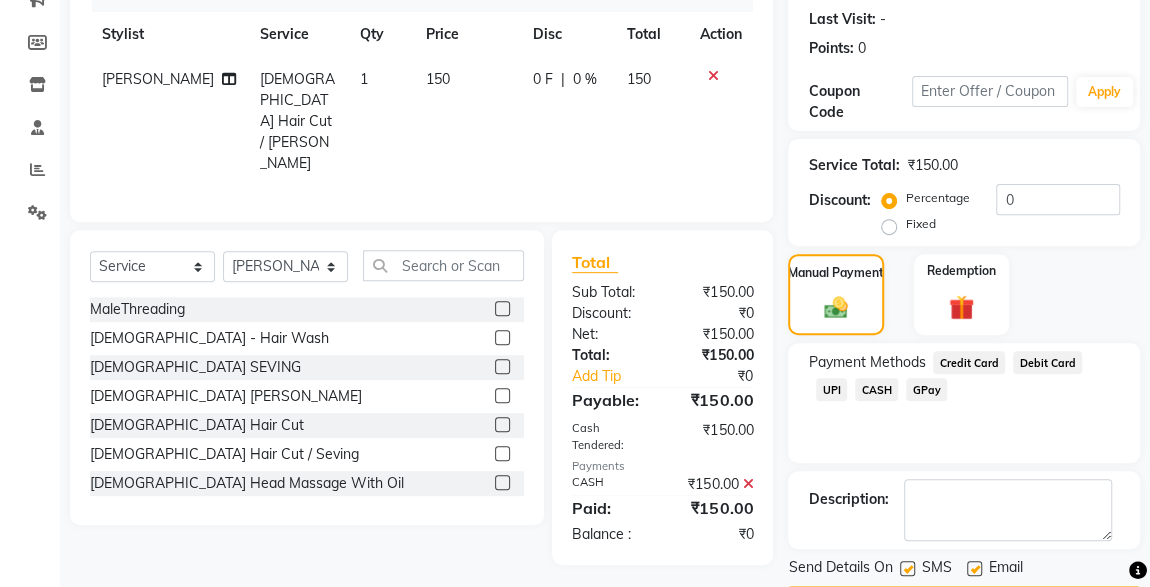scroll, scrollTop: 330, scrollLeft: 0, axis: vertical 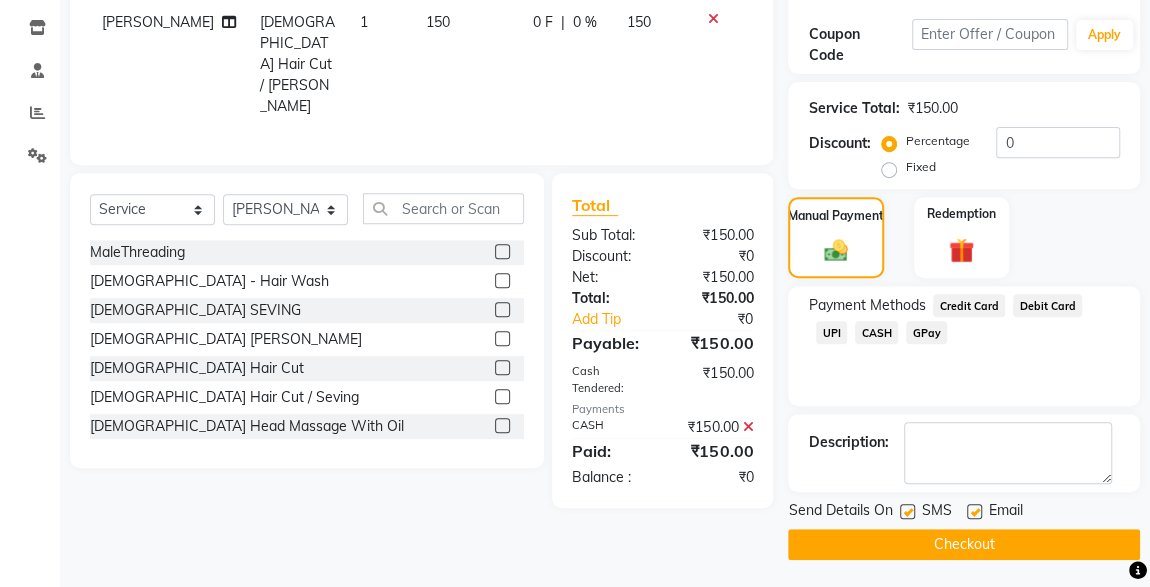 click 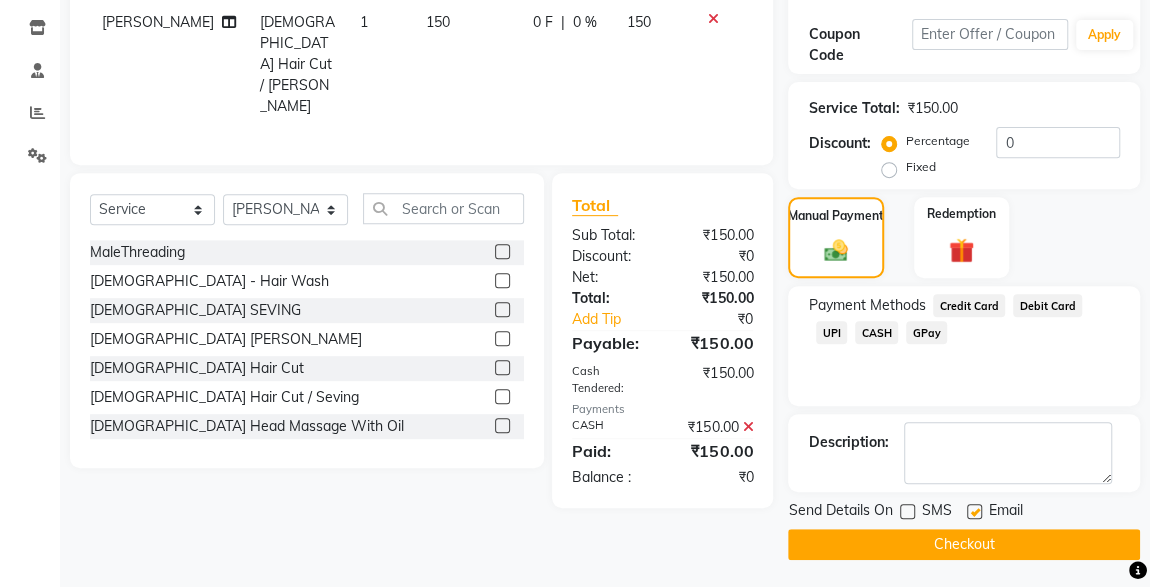 click on "Checkout" 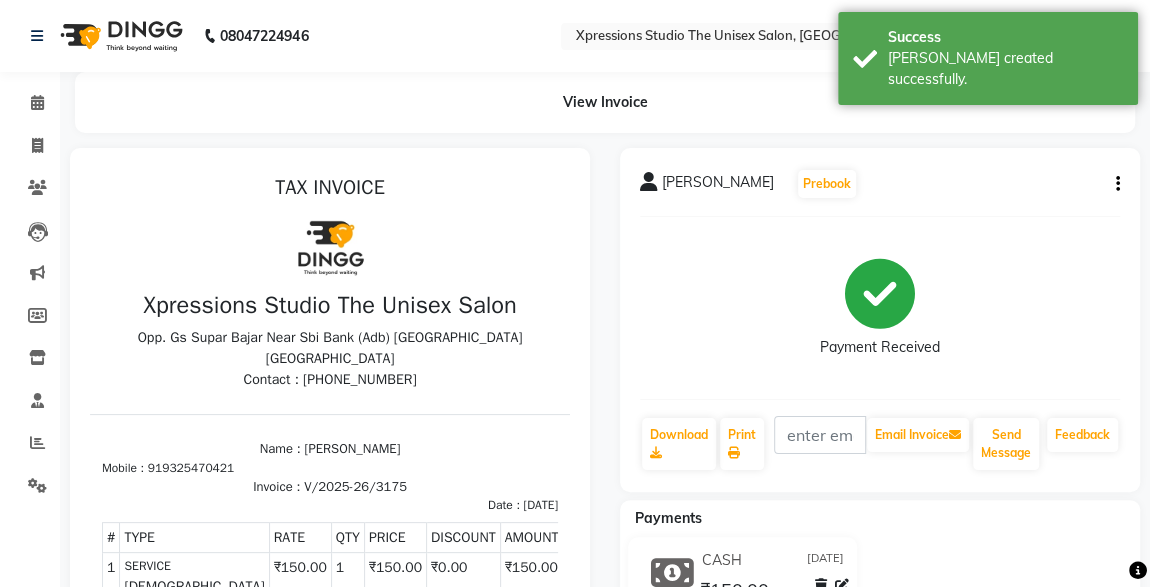 scroll, scrollTop: 0, scrollLeft: 0, axis: both 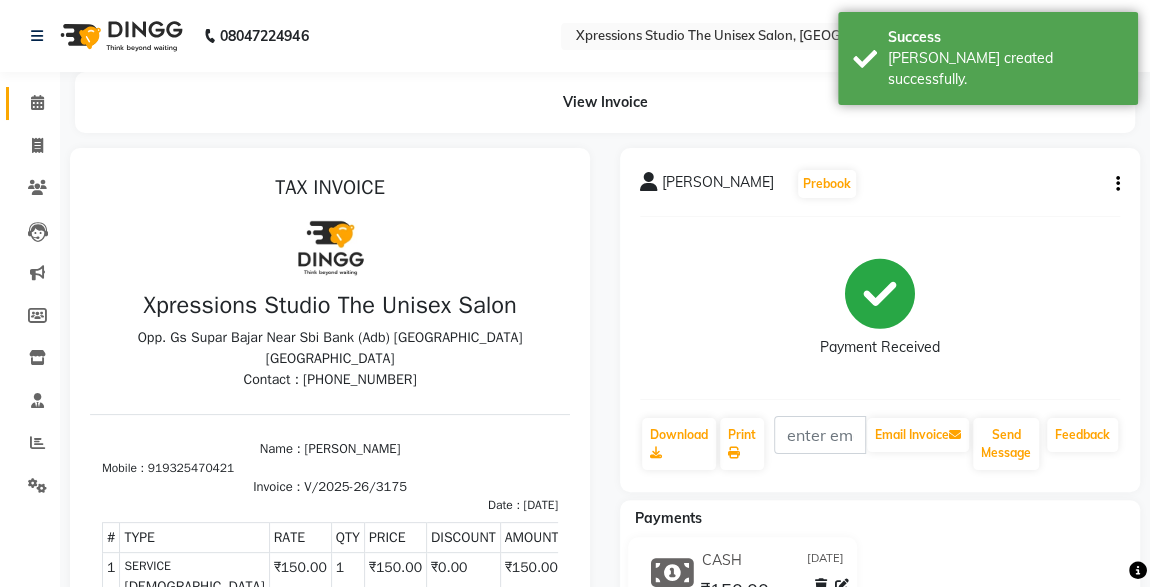 click 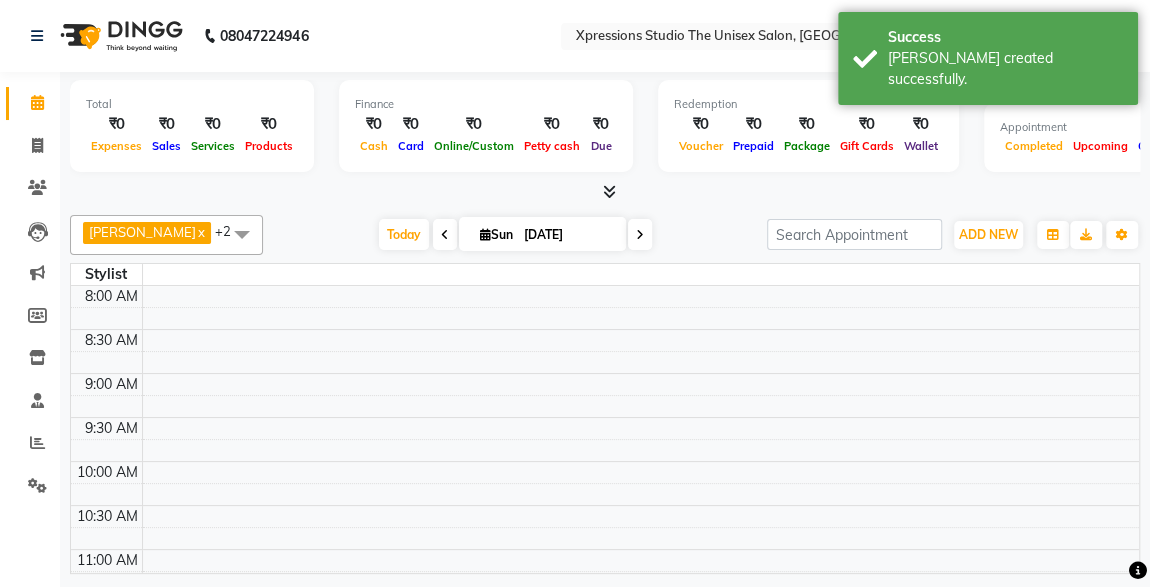 scroll, scrollTop: 0, scrollLeft: 0, axis: both 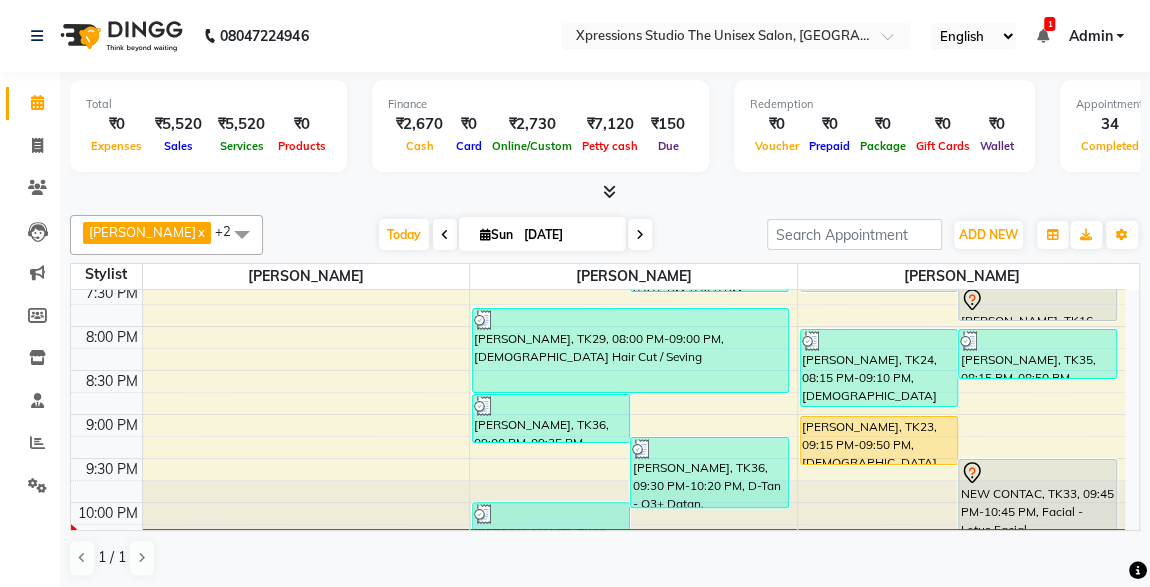 click at bounding box center (1042, 36) 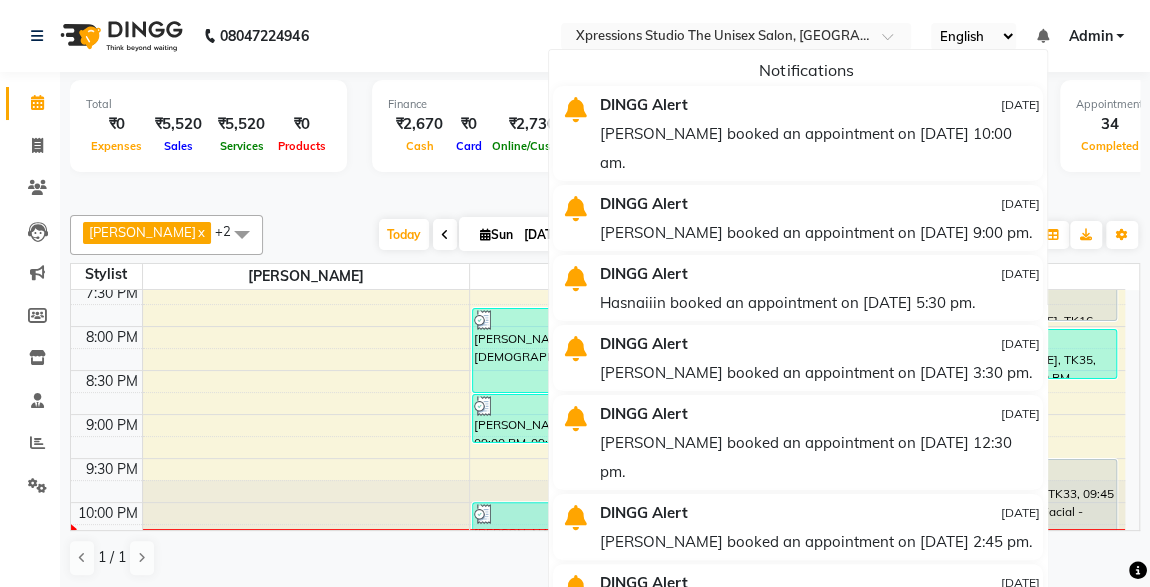 click at bounding box center [1042, 36] 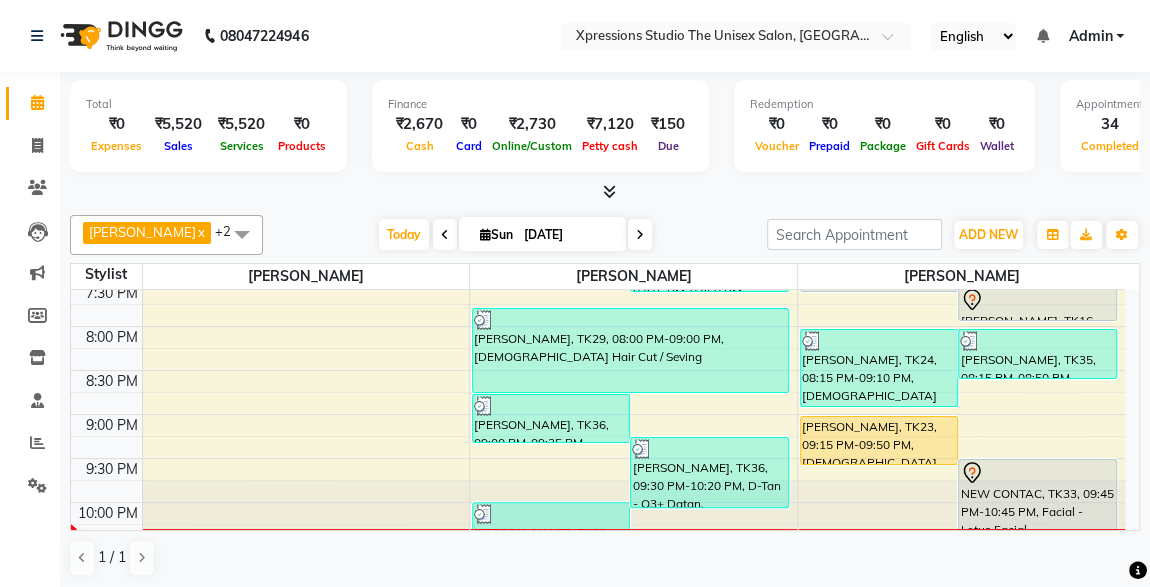 click at bounding box center (640, 234) 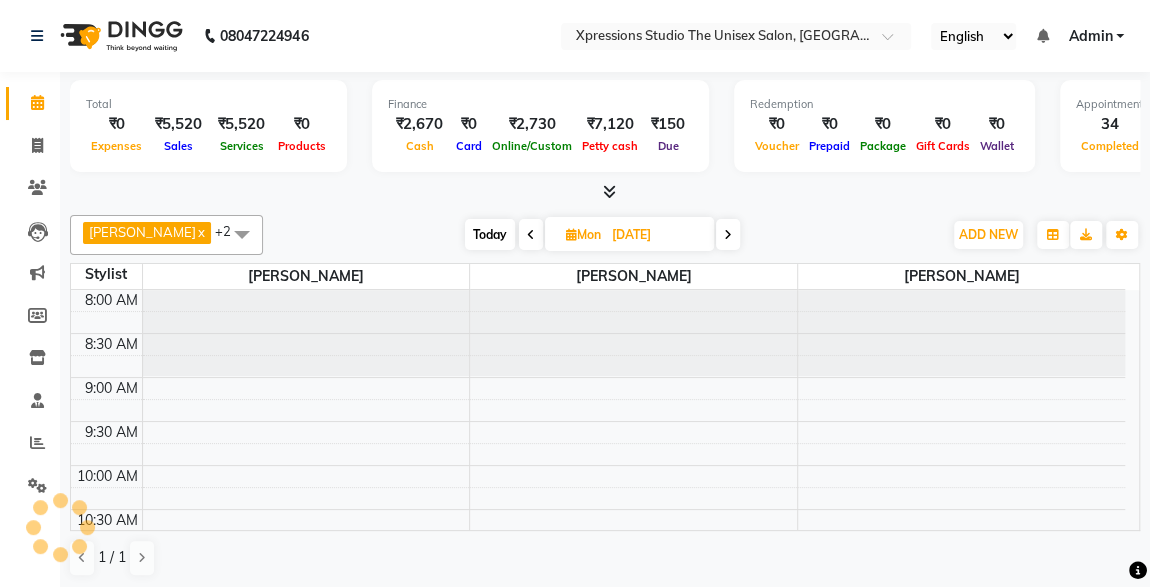 scroll, scrollTop: 1053, scrollLeft: 0, axis: vertical 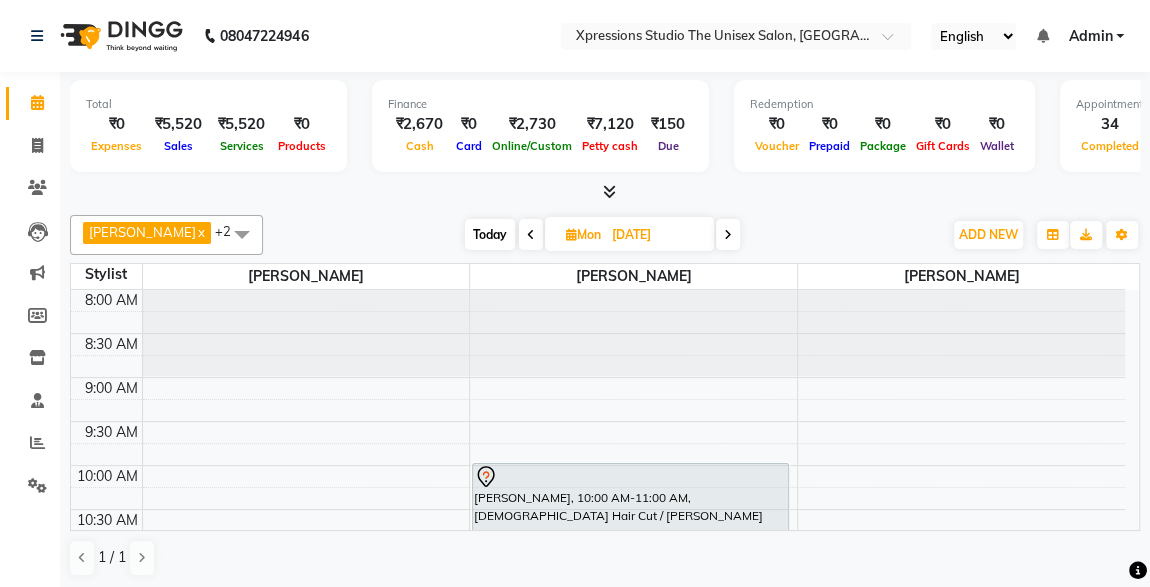 drag, startPoint x: 1141, startPoint y: 315, endPoint x: 1147, endPoint y: 343, distance: 28.635643 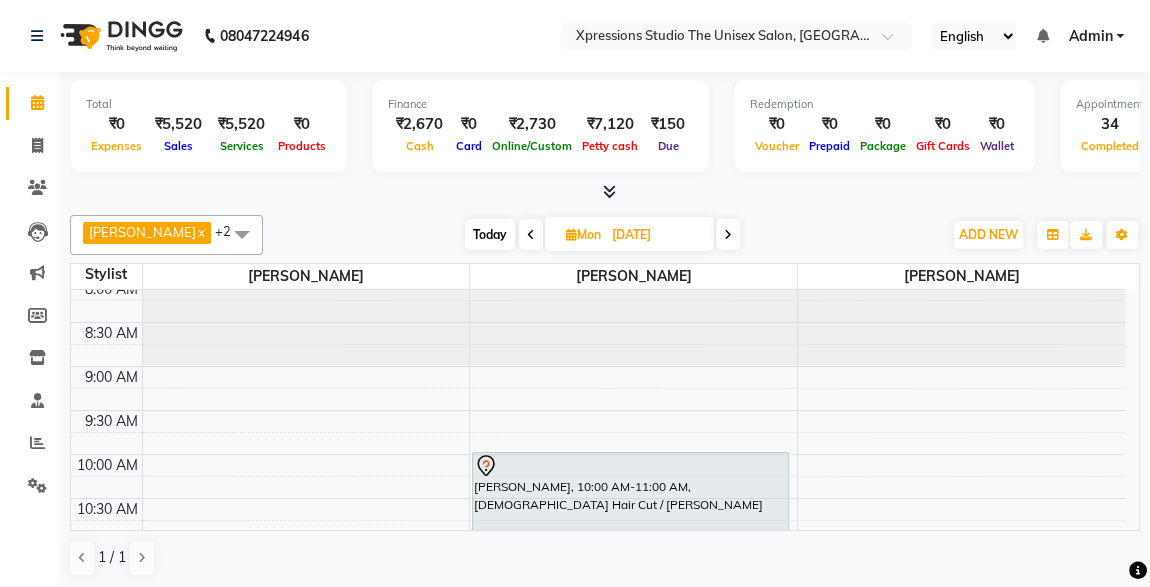scroll, scrollTop: 0, scrollLeft: 0, axis: both 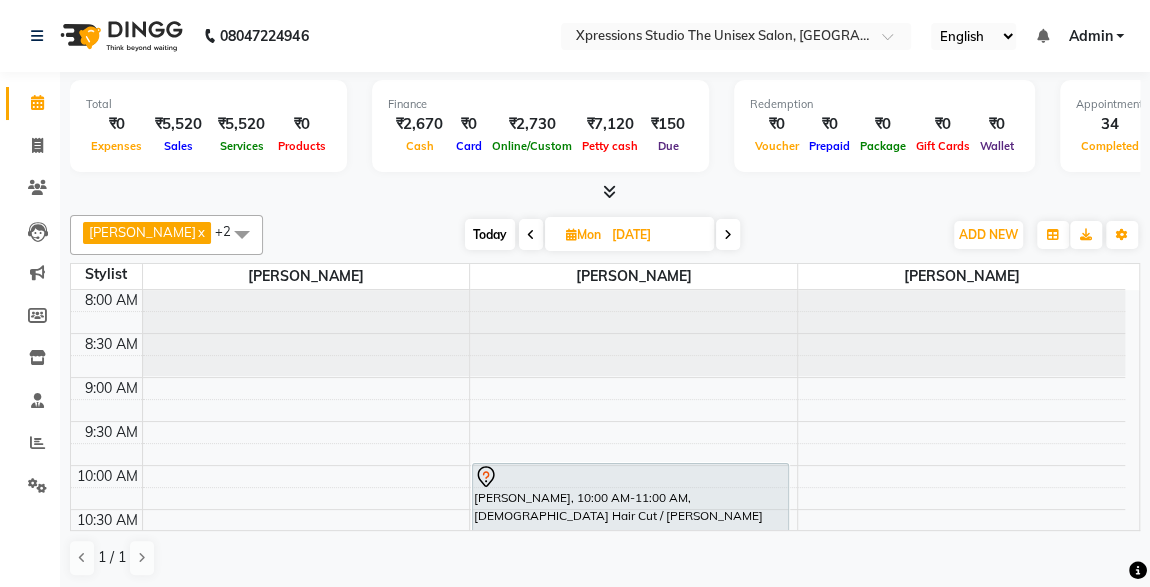click at bounding box center (531, 234) 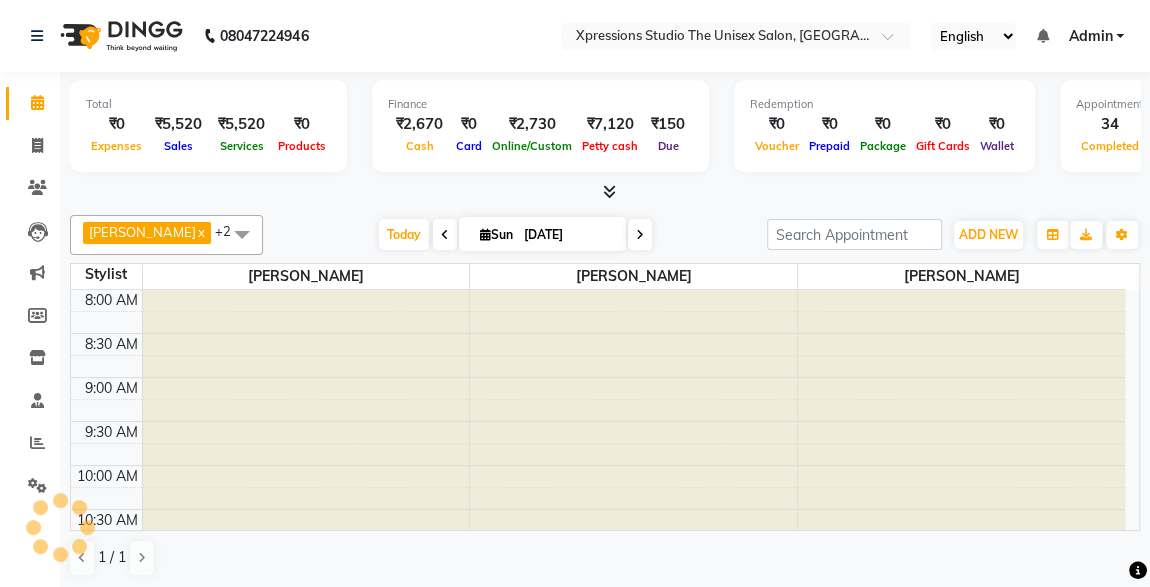scroll, scrollTop: 1053, scrollLeft: 0, axis: vertical 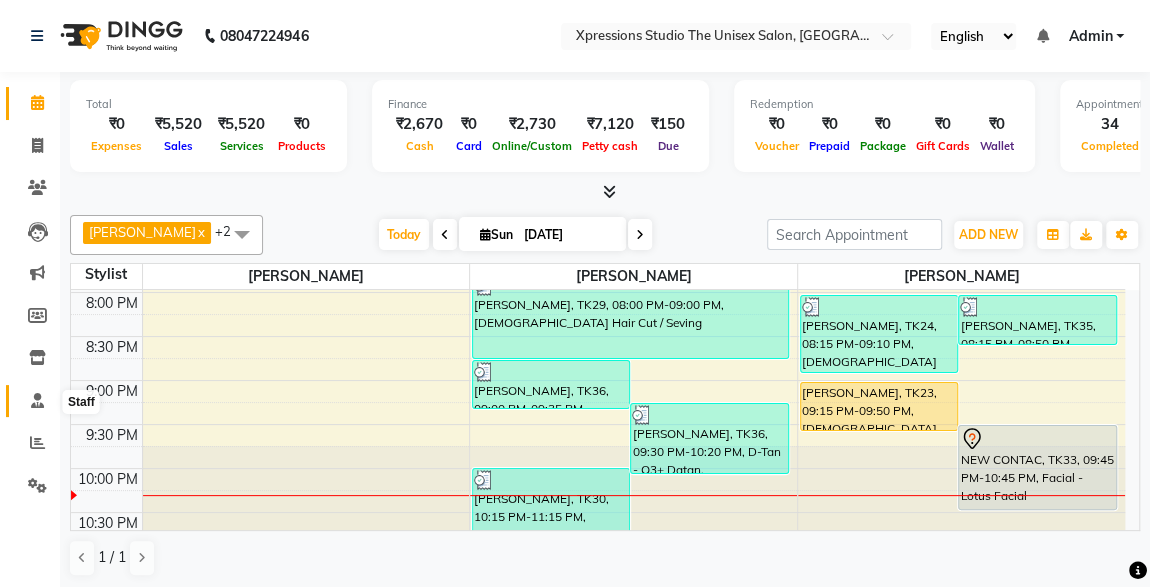 click 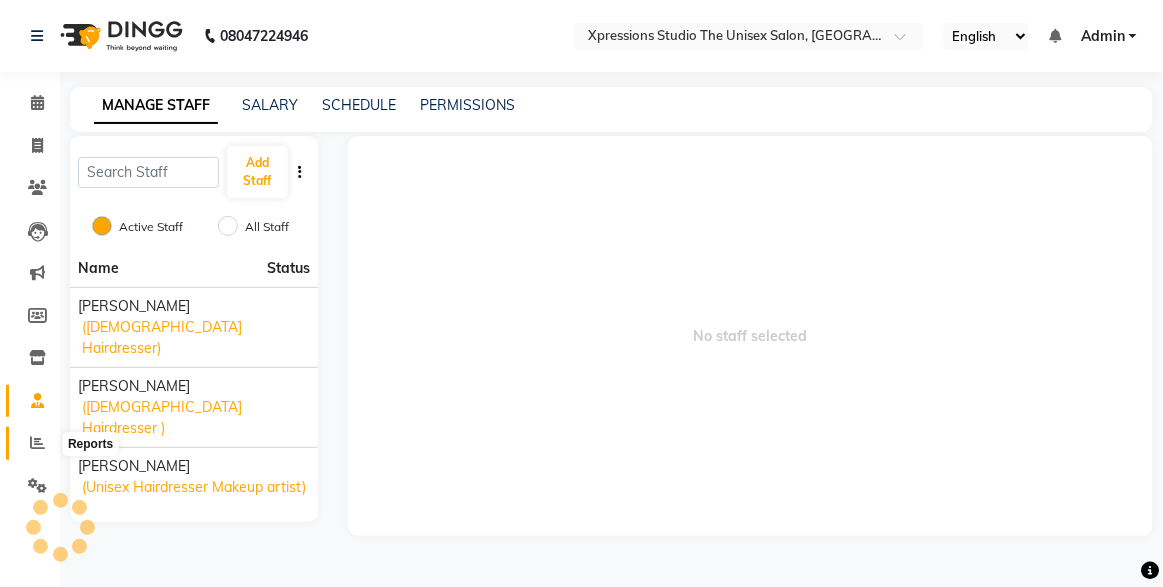 click 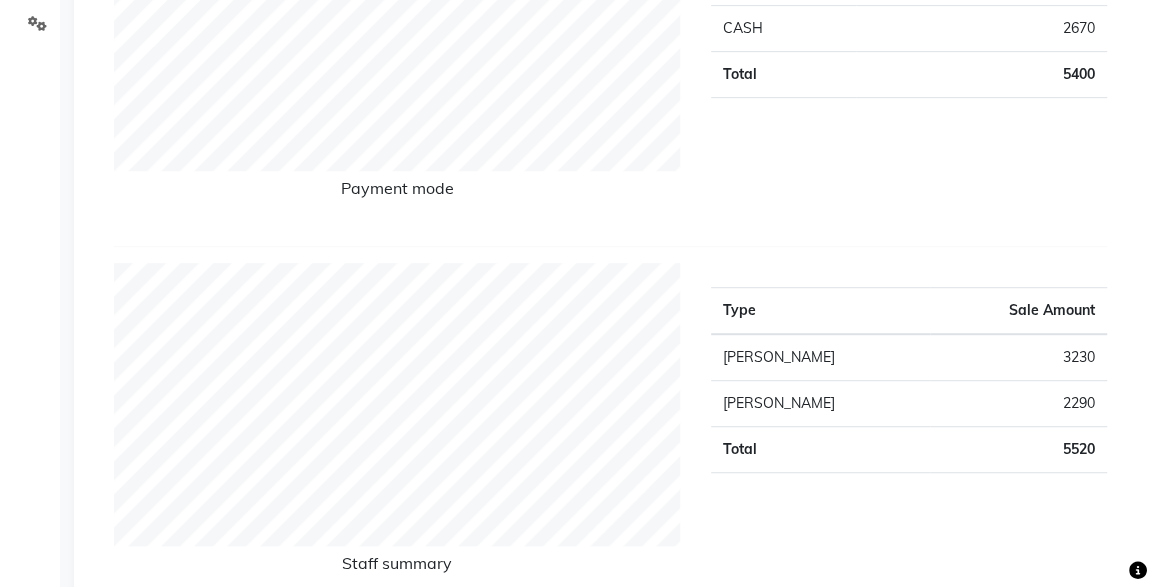 scroll, scrollTop: 0, scrollLeft: 0, axis: both 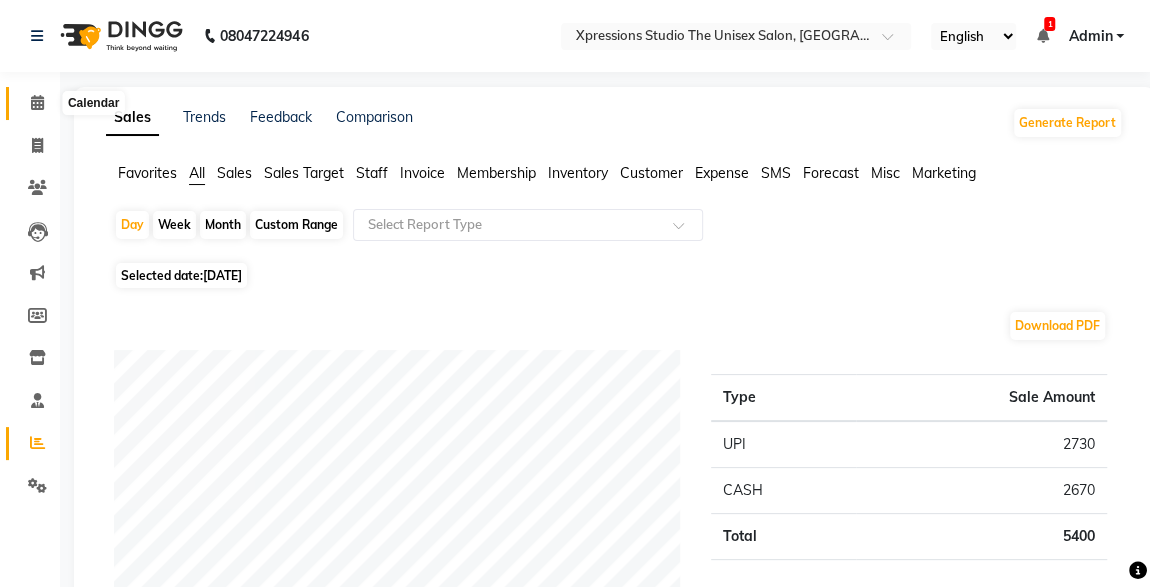 click 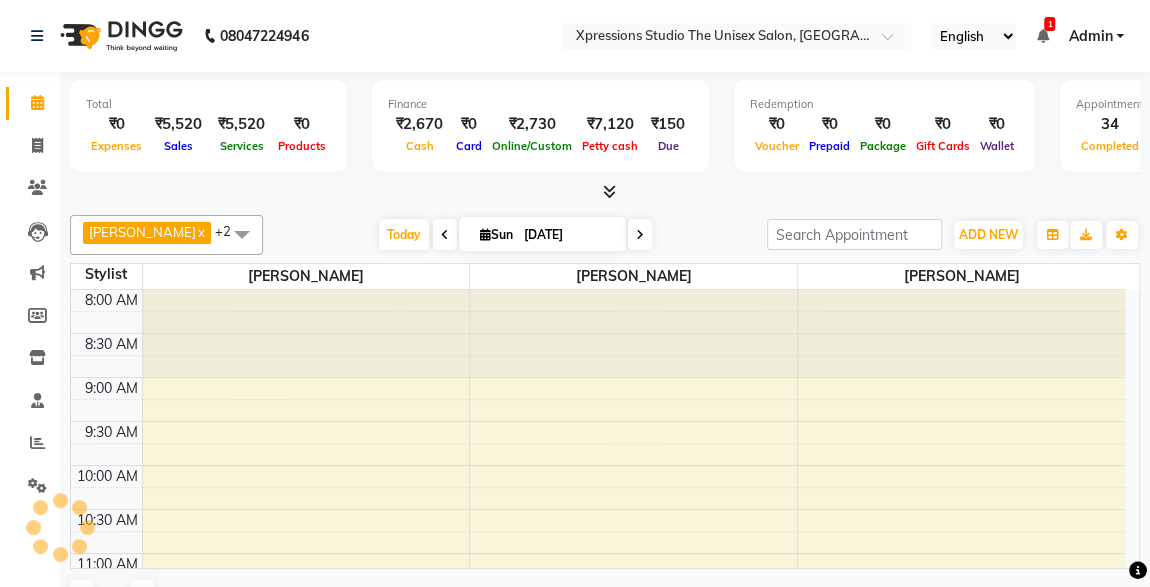 scroll, scrollTop: 0, scrollLeft: 0, axis: both 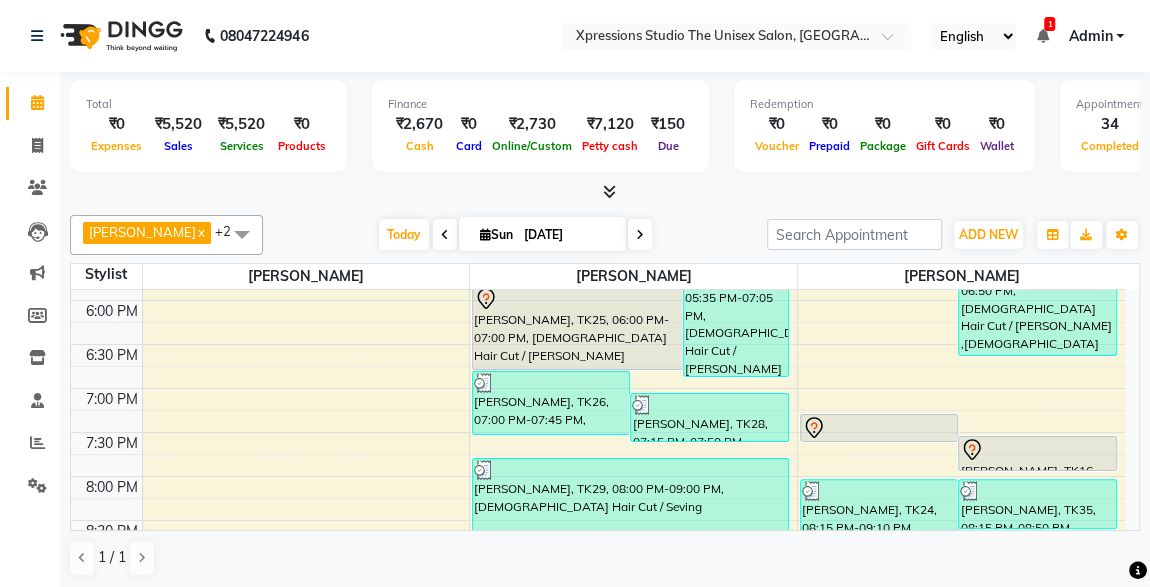 click 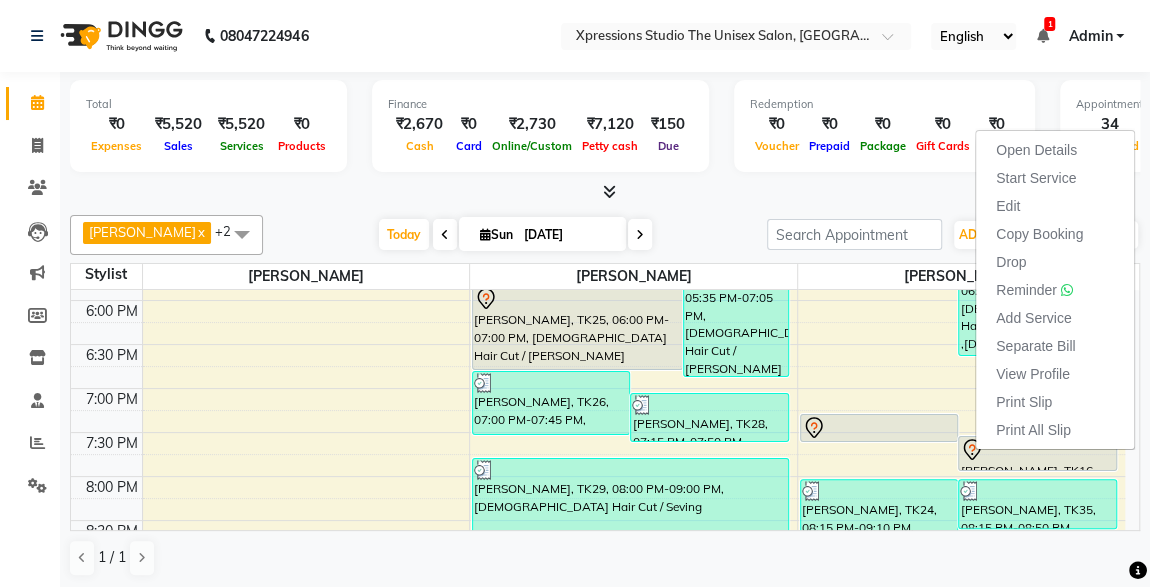 click on "Total  ₹0  Expenses ₹5,520  Sales ₹5,520  Services ₹0  Products Finance  ₹2,670  Cash ₹0  Card ₹2,730  Online/Custom ₹7,120 [PERSON_NAME] cash ₹150 Due  Redemption  ₹0 Voucher ₹0 Prepaid ₹0 Package ₹0  Gift Cards ₹0  Wallet  Appointment  34 Completed 6 Upcoming 1 Ongoing 0 No show  Other sales  ₹0  Packages ₹0  Memberships ₹0  Vouchers ₹0  Prepaids ₹0  Gift Cards [PERSON_NAME]  x [PERSON_NAME]  x [PERSON_NAME]  x +2 UnSelect All [PERSON_NAME] [PERSON_NAME] [PERSON_NAME] [DATE]  [DATE] Toggle Dropdown Add Appointment Add Invoice Add Expense Add Attendance Add Client Add Transaction Toggle Dropdown Add Appointment Add Invoice Add Expense Add Attendance Add Client ADD NEW Toggle Dropdown Add Appointment Add Invoice Add Expense Add Attendance Add Client Add Transaction [PERSON_NAME]  x [PERSON_NAME]  x [PERSON_NAME]  x +2 UnSelect All [PERSON_NAME] [PERSON_NAME] [PERSON_NAME] Group By  Staff View   Room View  View as Vertical  Vertical - Week View  Horizontal  3" 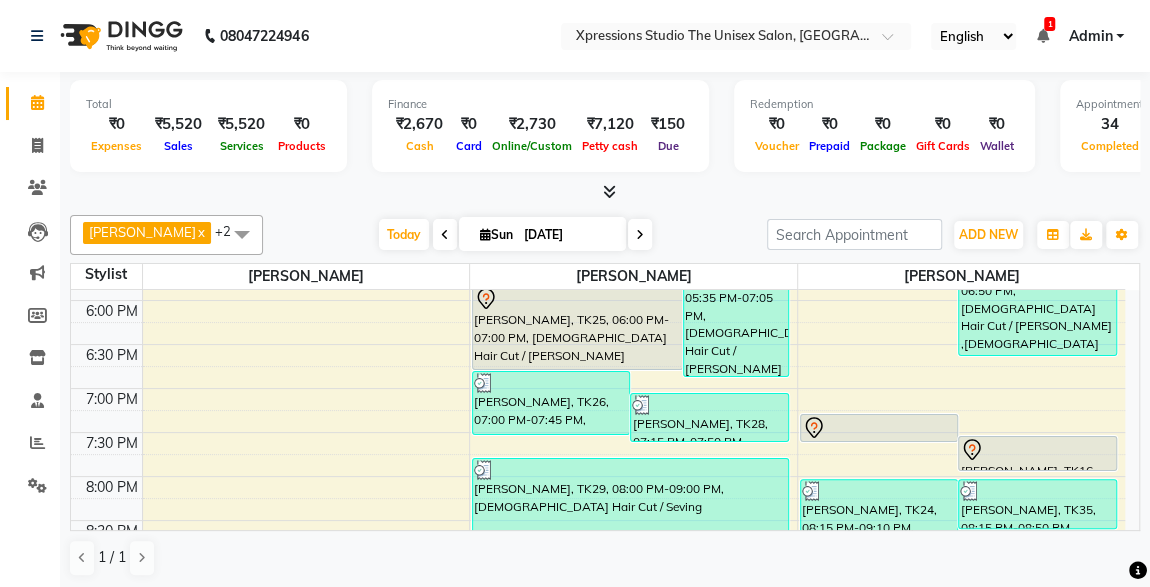 scroll, scrollTop: 1053, scrollLeft: 0, axis: vertical 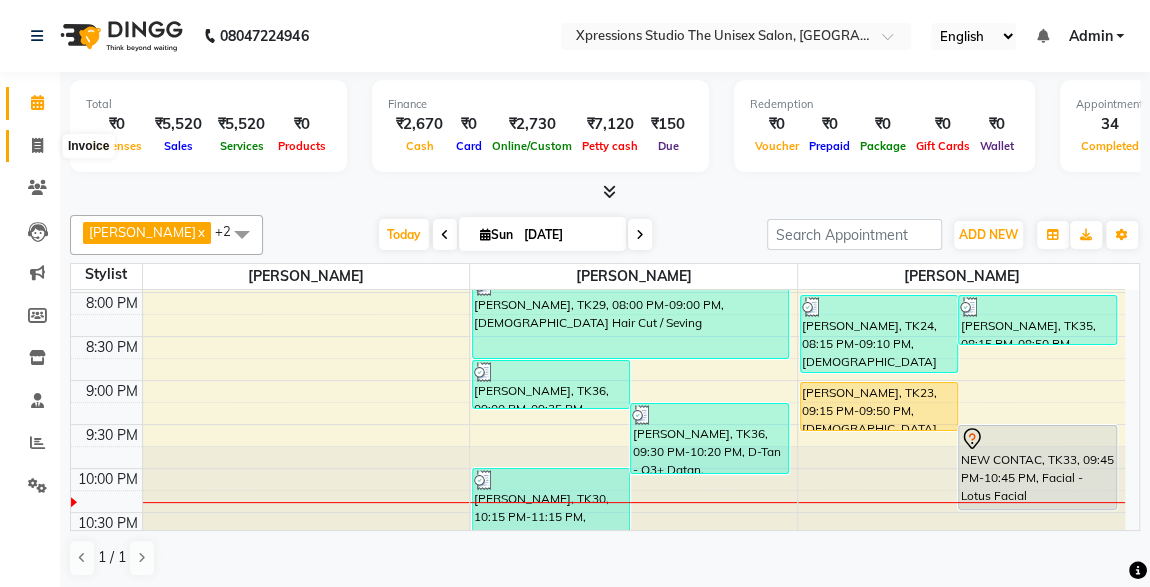 click 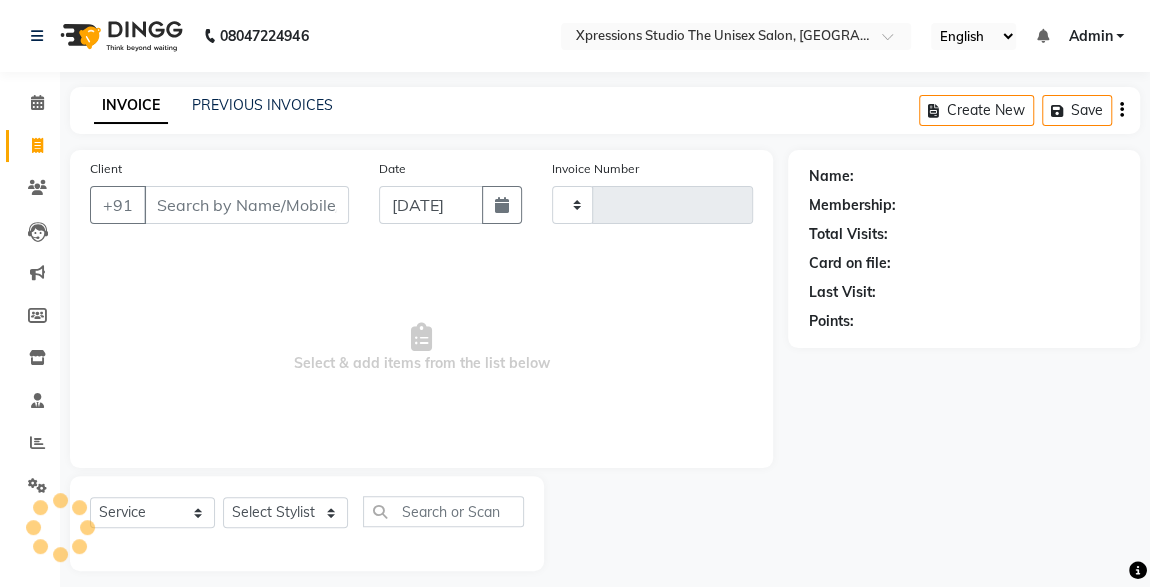 type on "3176" 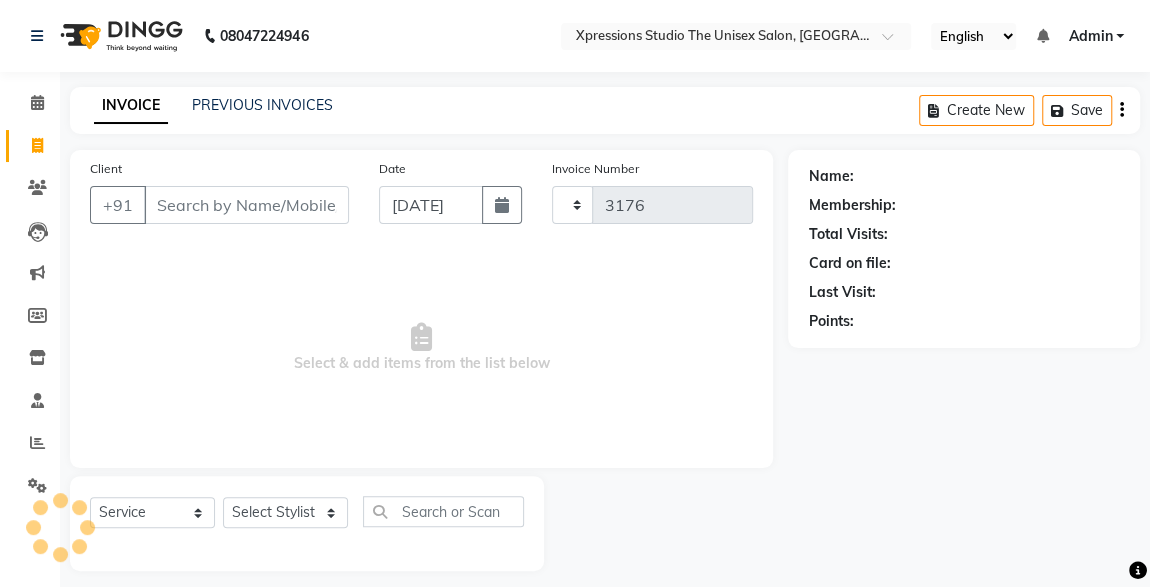 select on "7003" 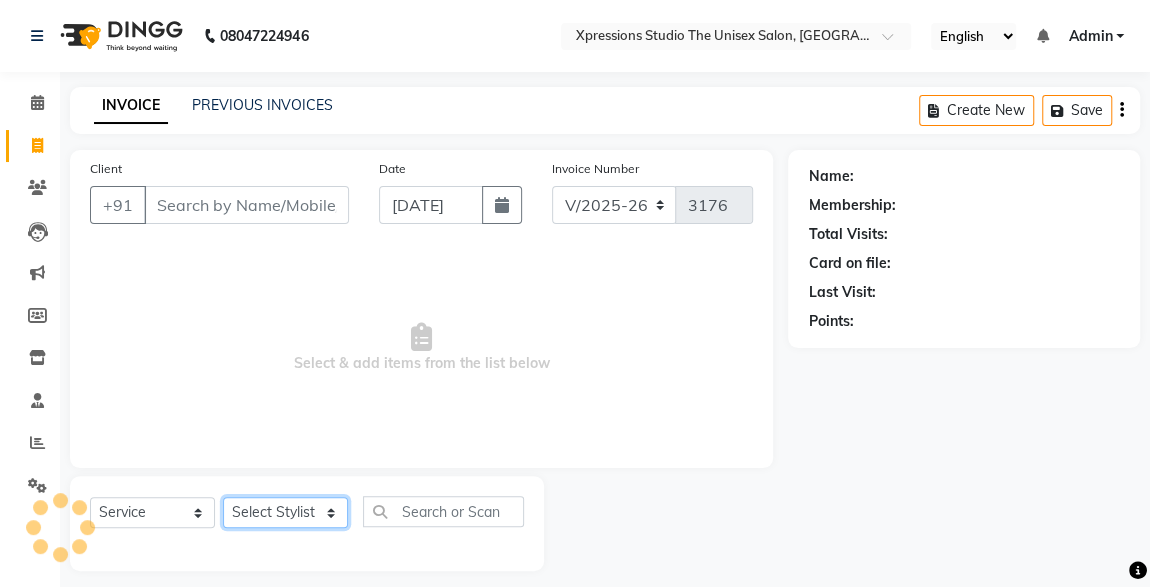 click on "Select Stylist [PERSON_NAME] [PERSON_NAME] [PERSON_NAME]" 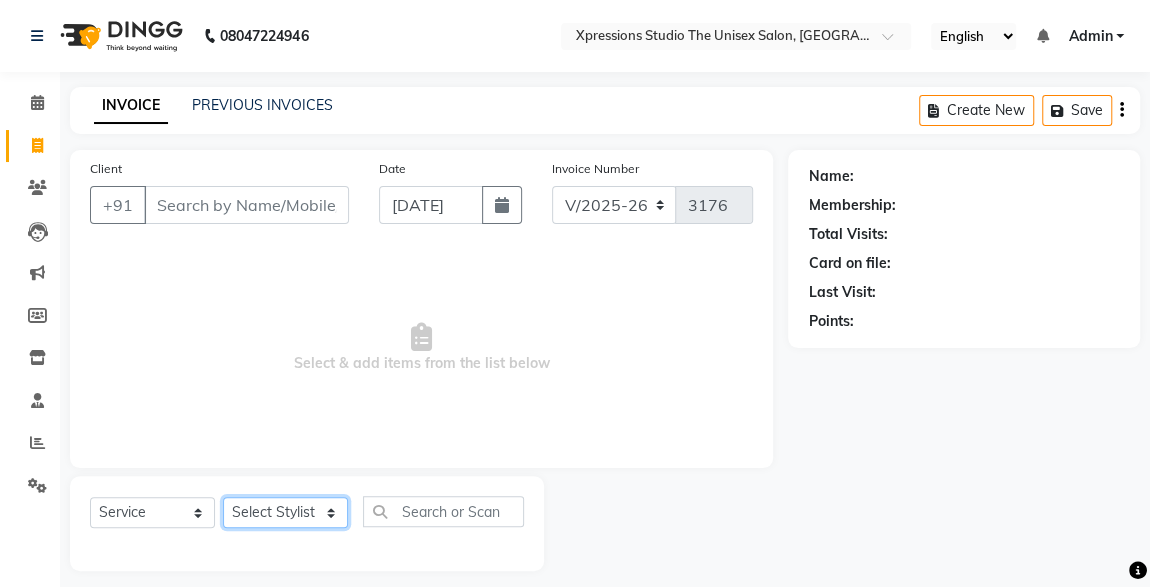 select on "57589" 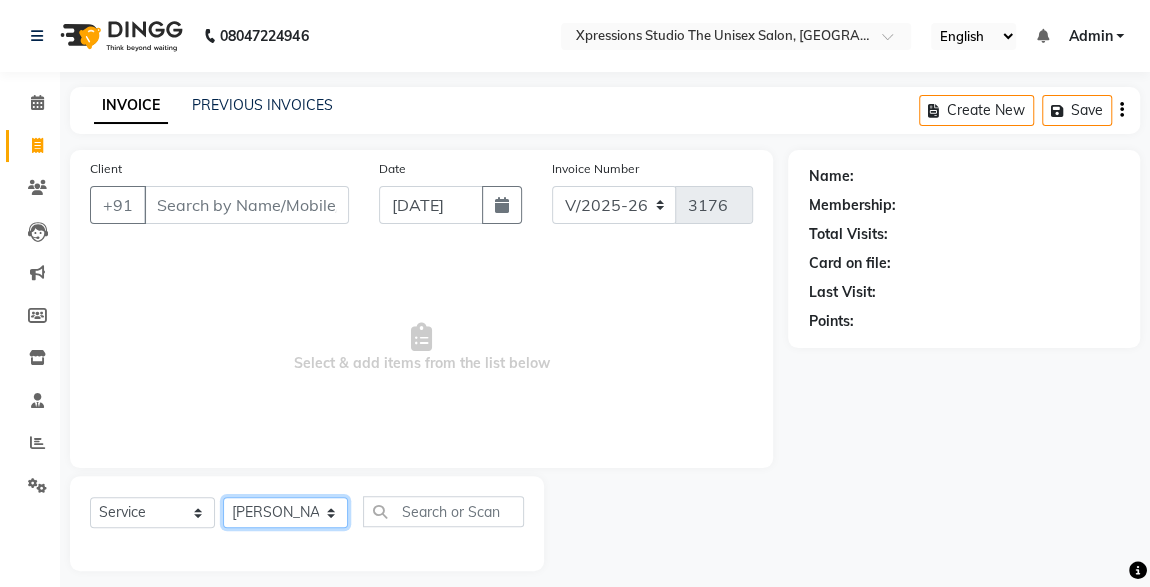 click on "Select Stylist [PERSON_NAME] [PERSON_NAME] [PERSON_NAME]" 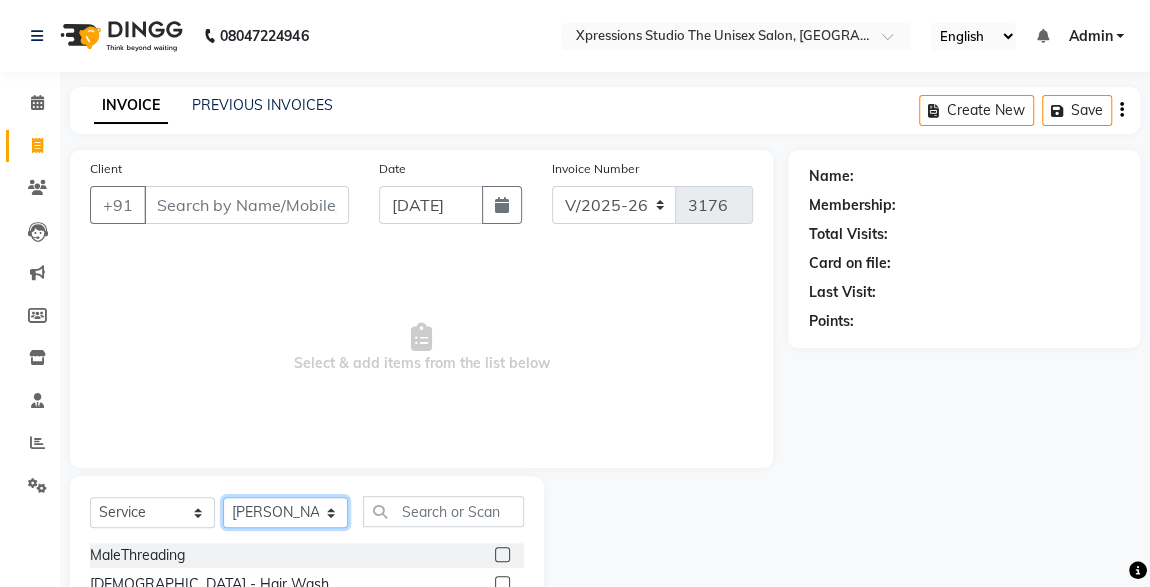 scroll, scrollTop: 212, scrollLeft: 0, axis: vertical 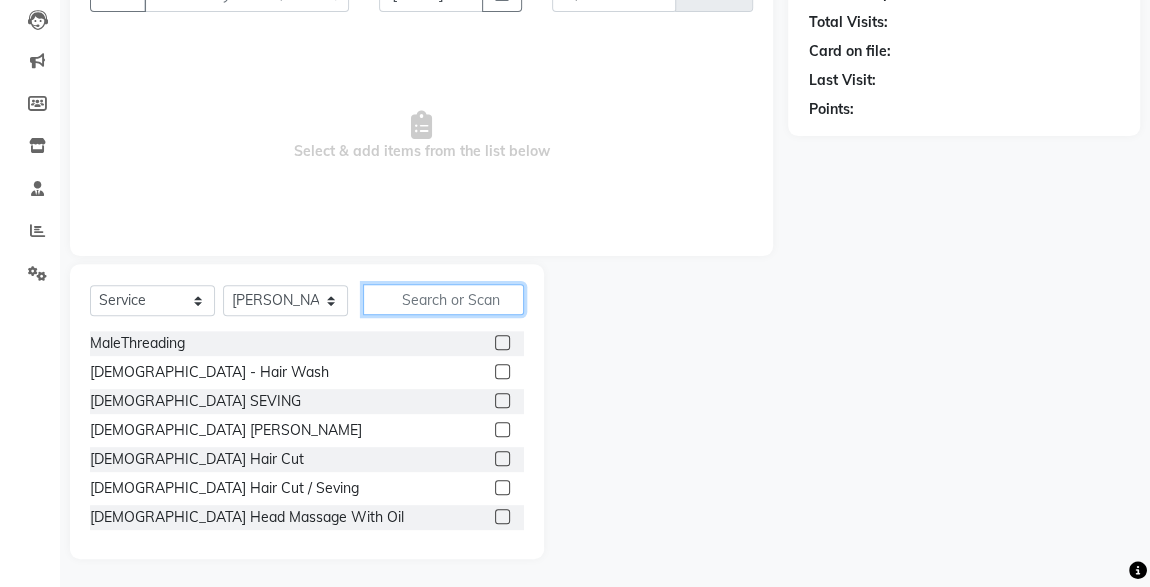 click 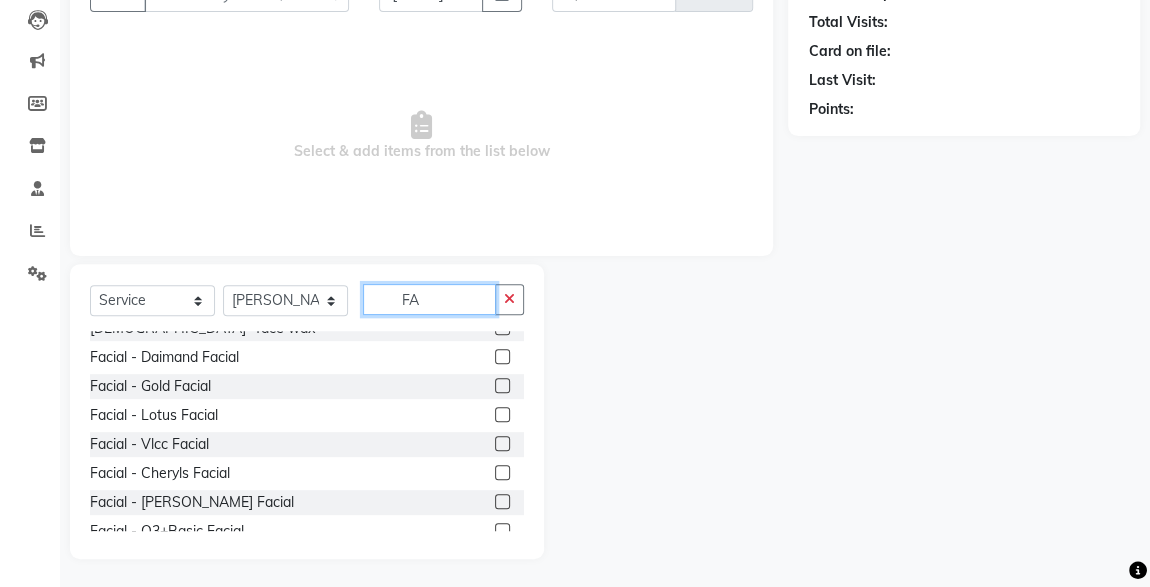 scroll, scrollTop: 91, scrollLeft: 0, axis: vertical 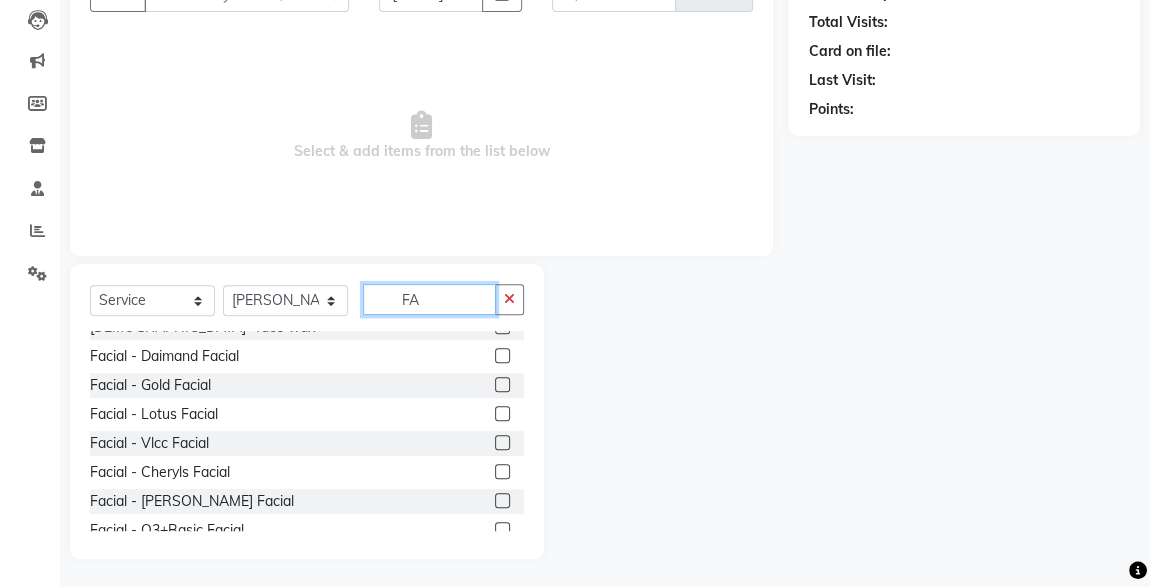 type on "FA" 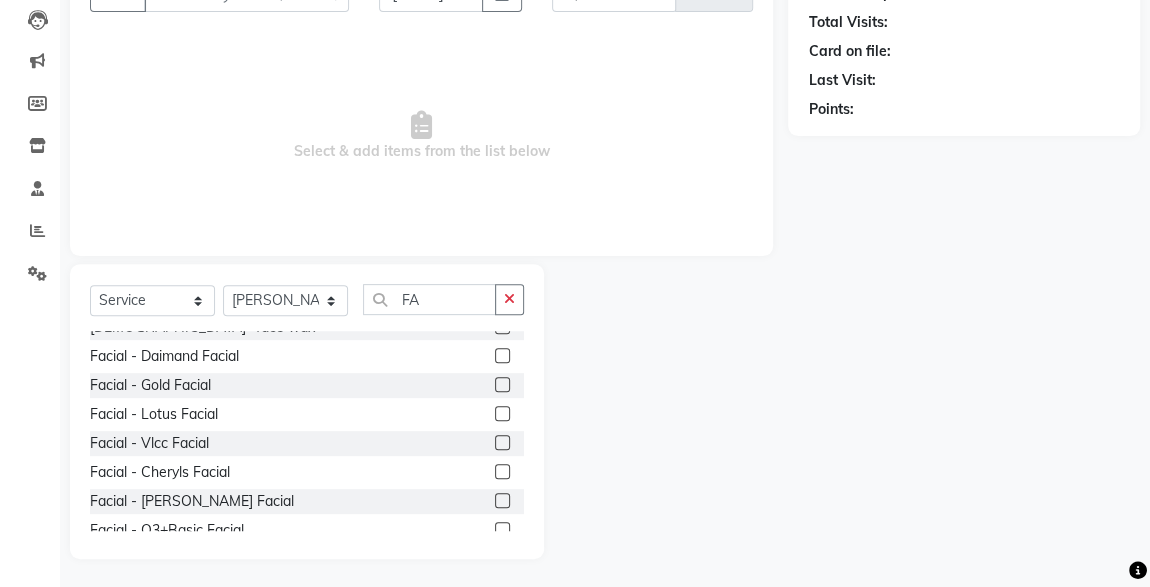 click 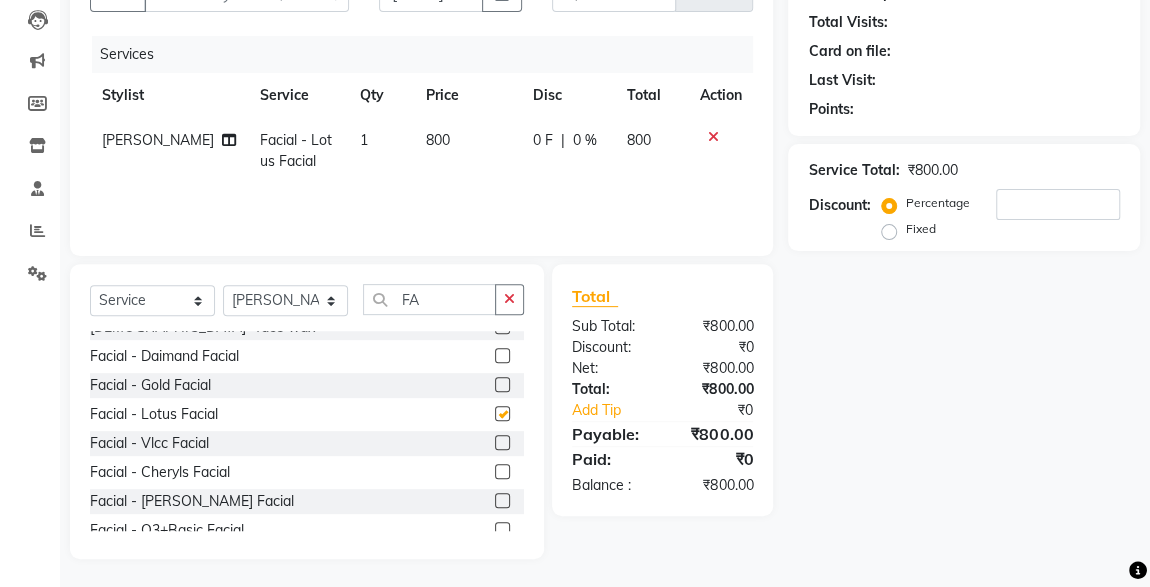 checkbox on "false" 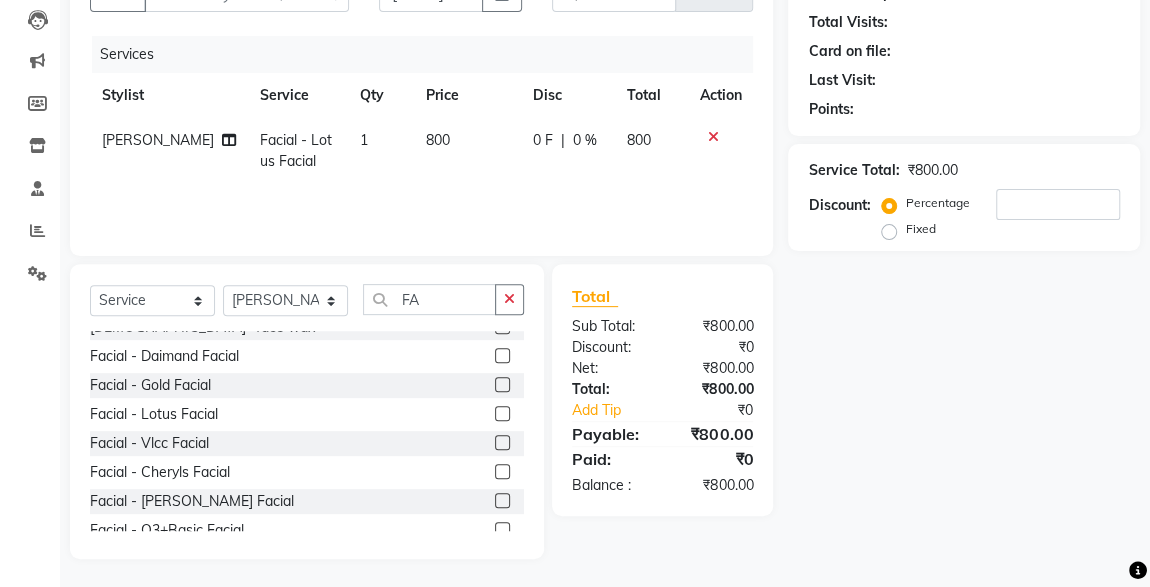 click 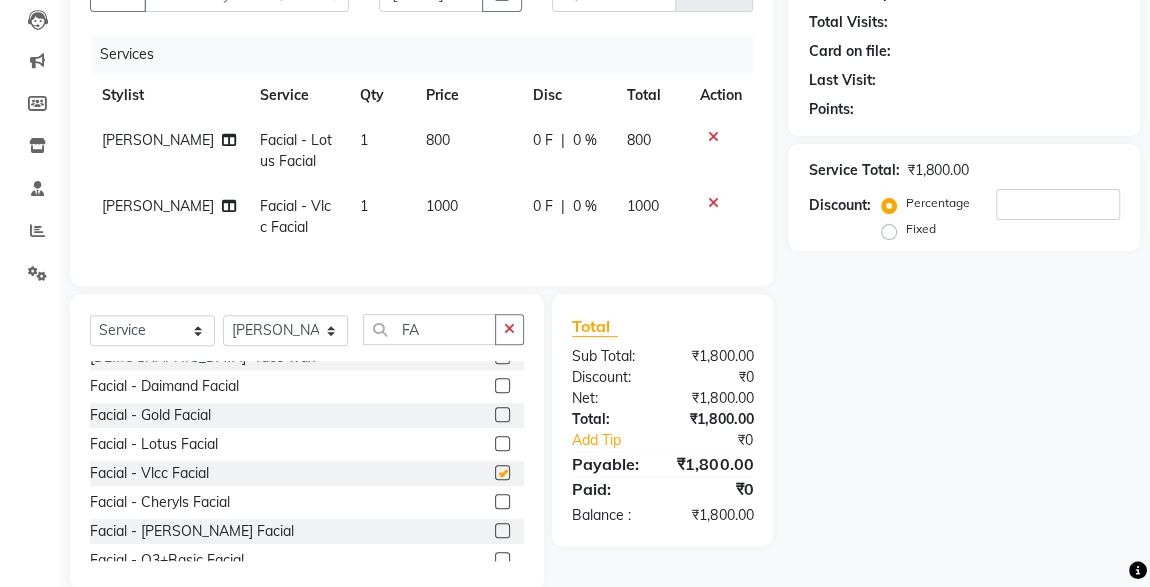 checkbox on "false" 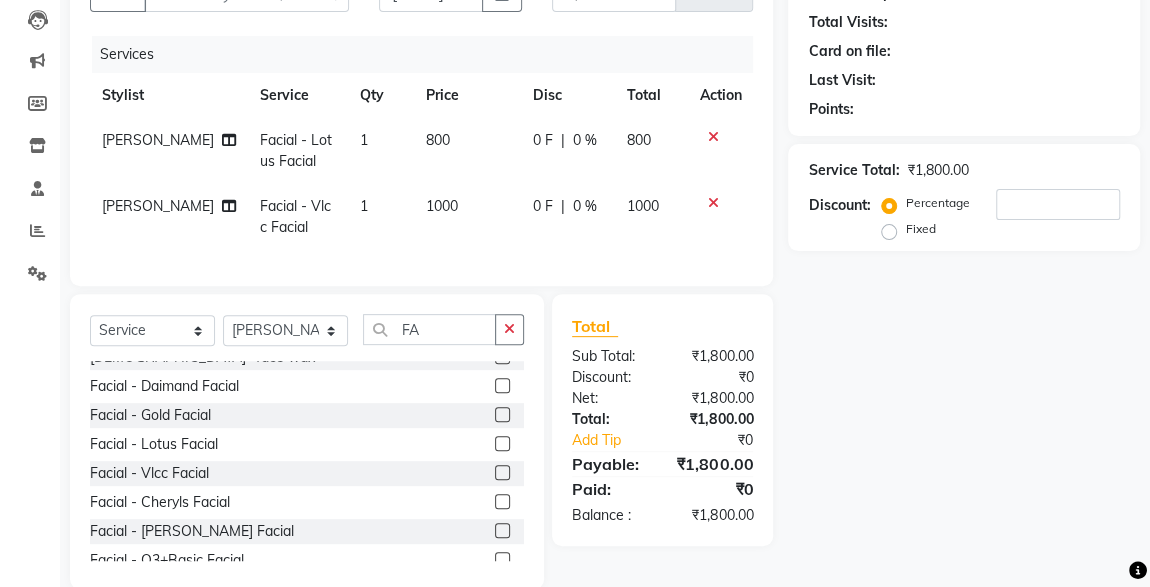 click 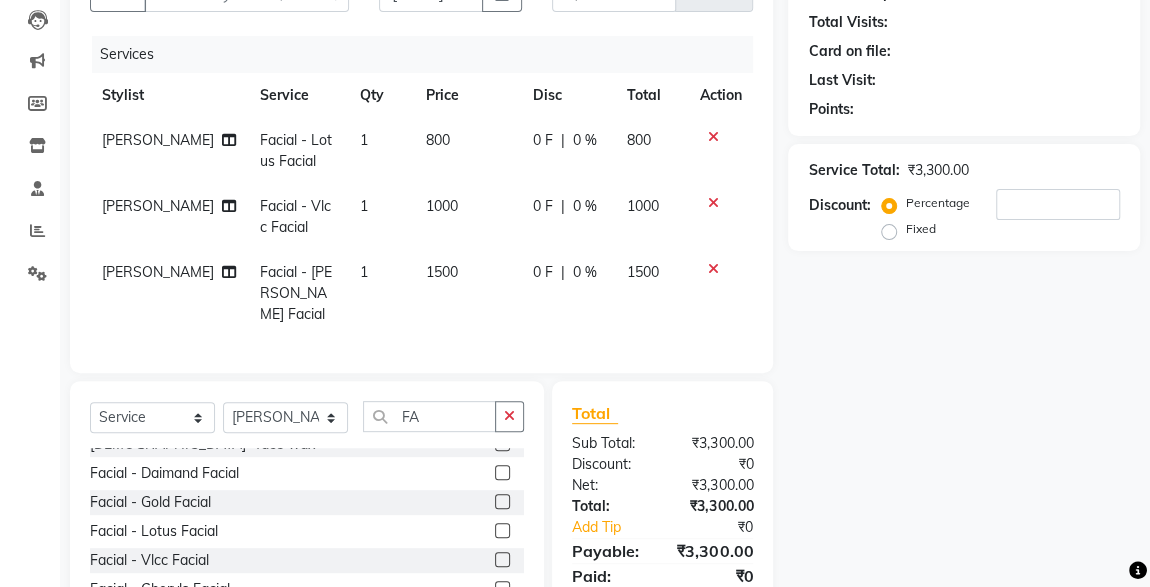 checkbox on "false" 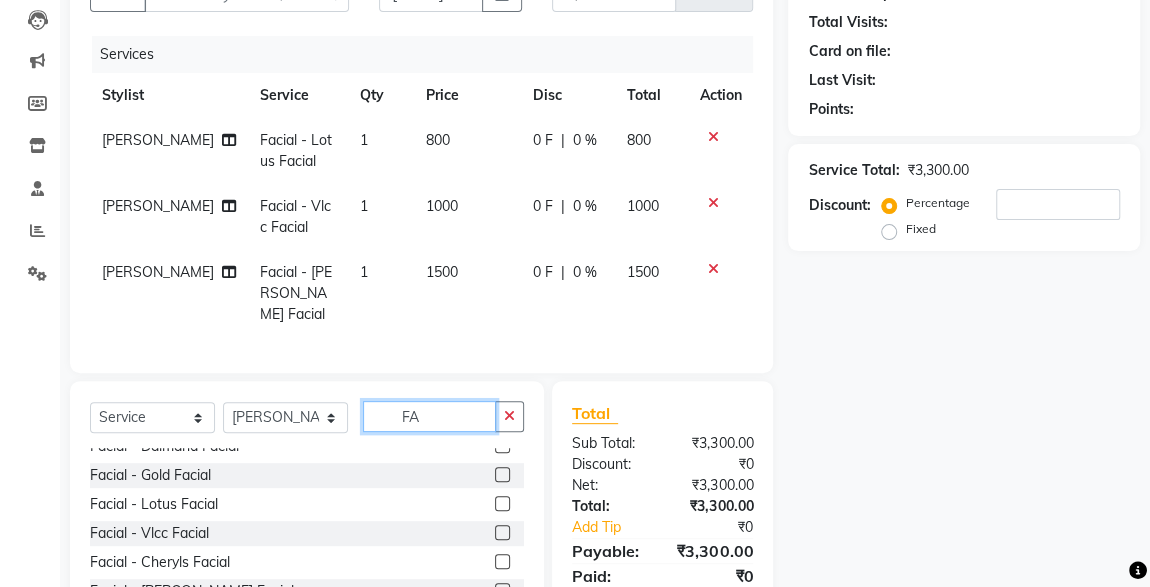 click on "FA" 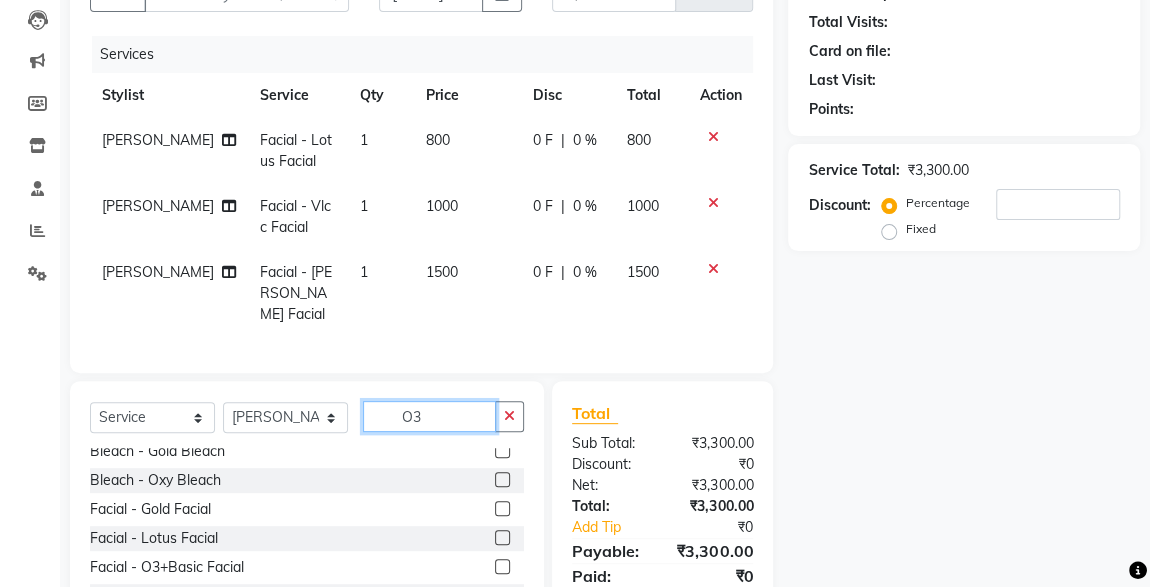 scroll, scrollTop: 0, scrollLeft: 0, axis: both 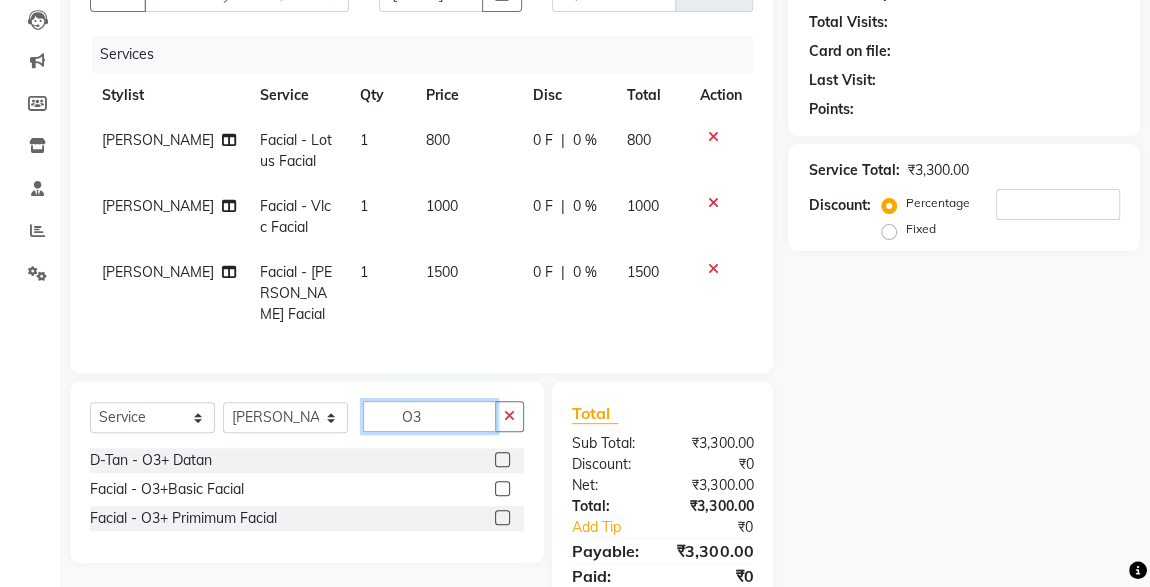 type on "O3" 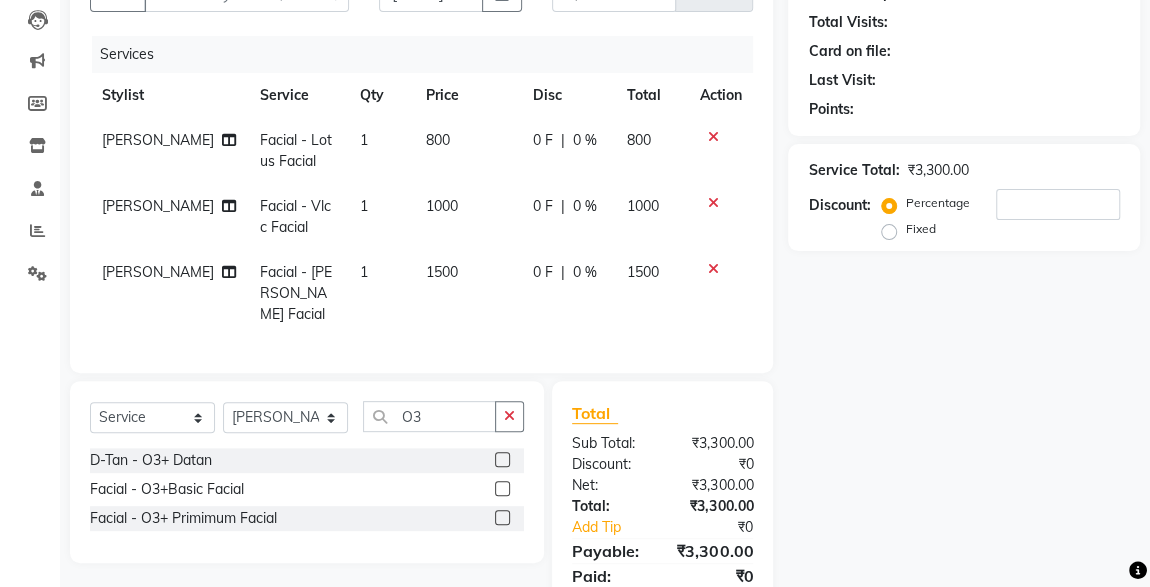 click 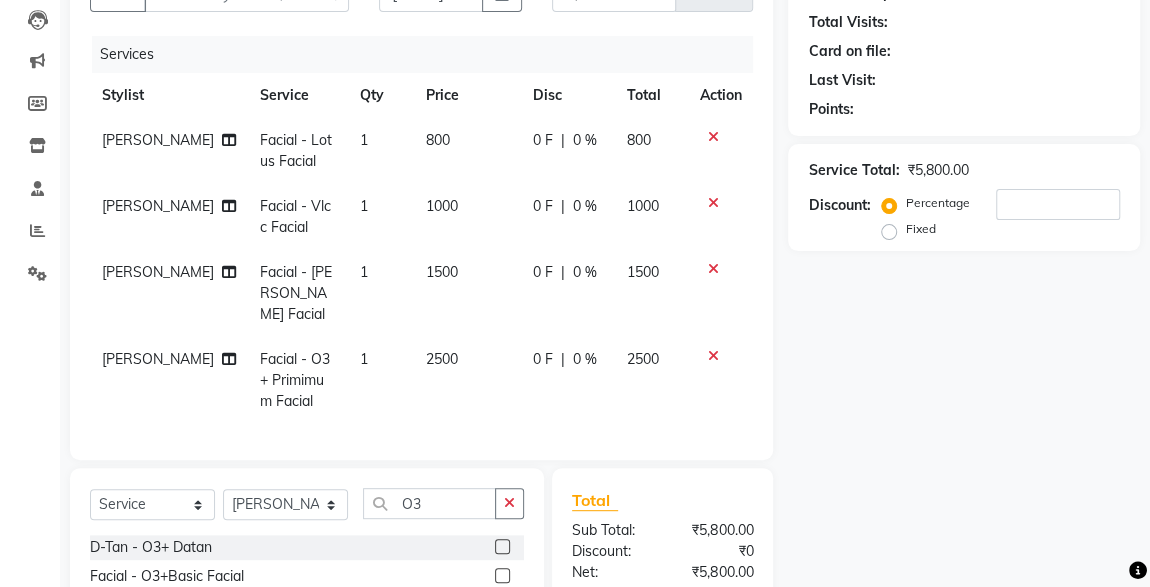 checkbox on "false" 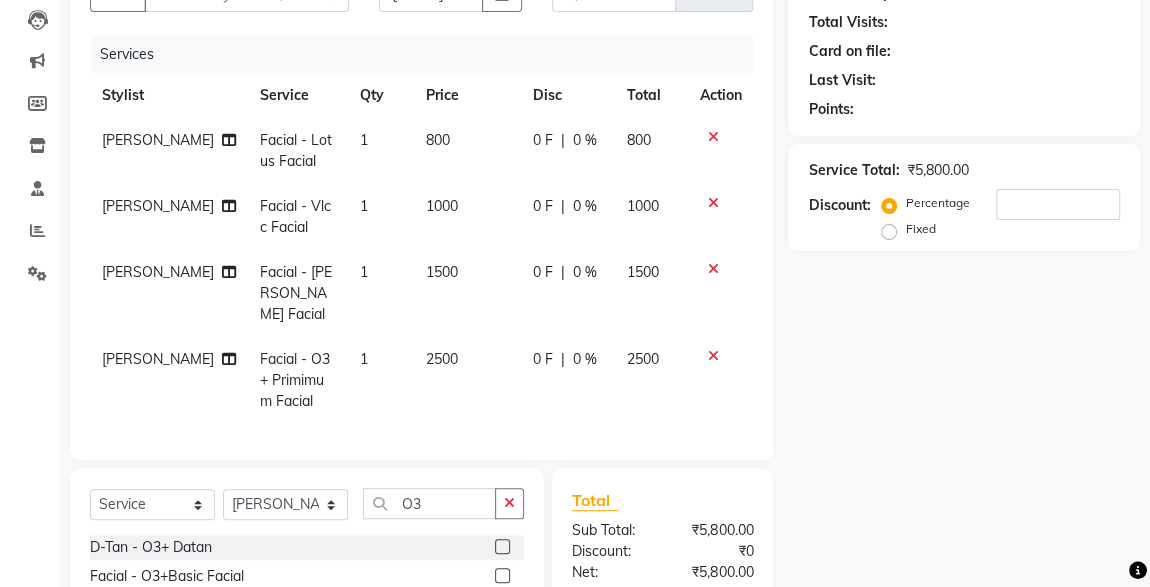 click 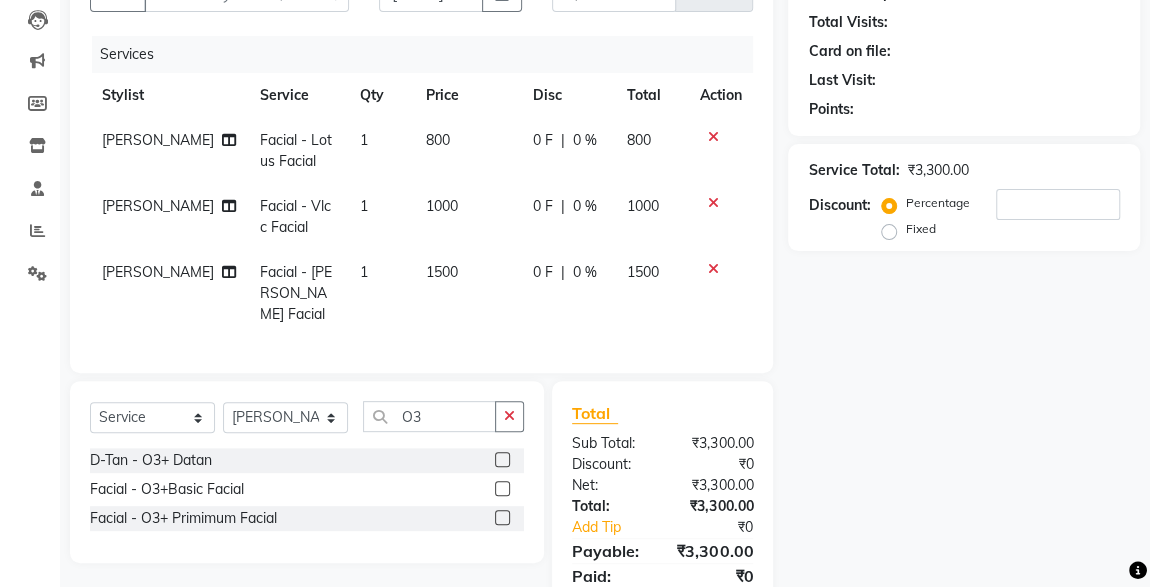 click 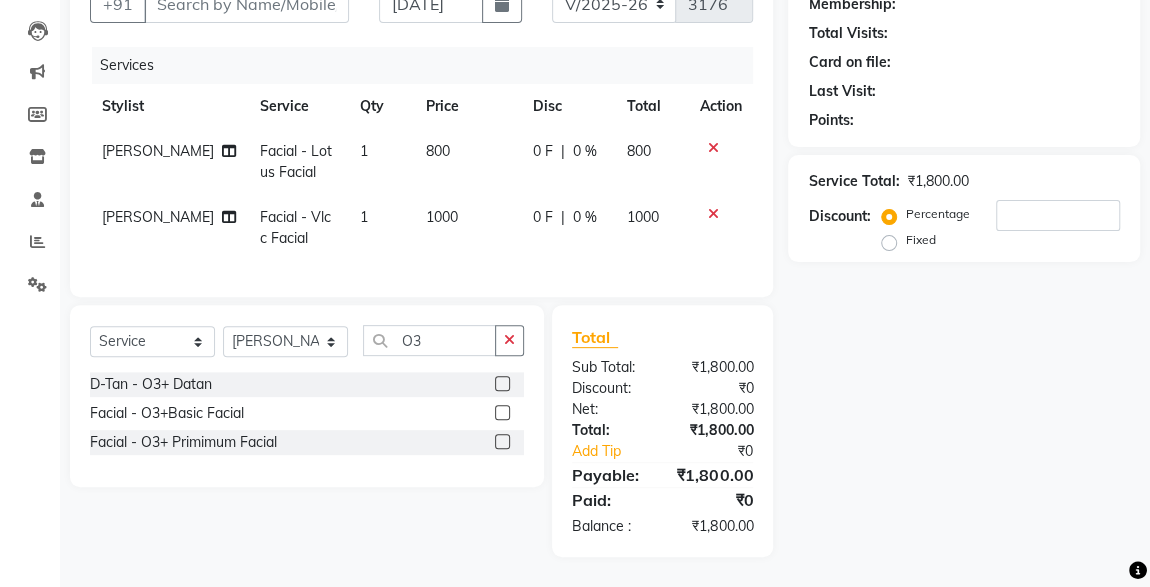 click 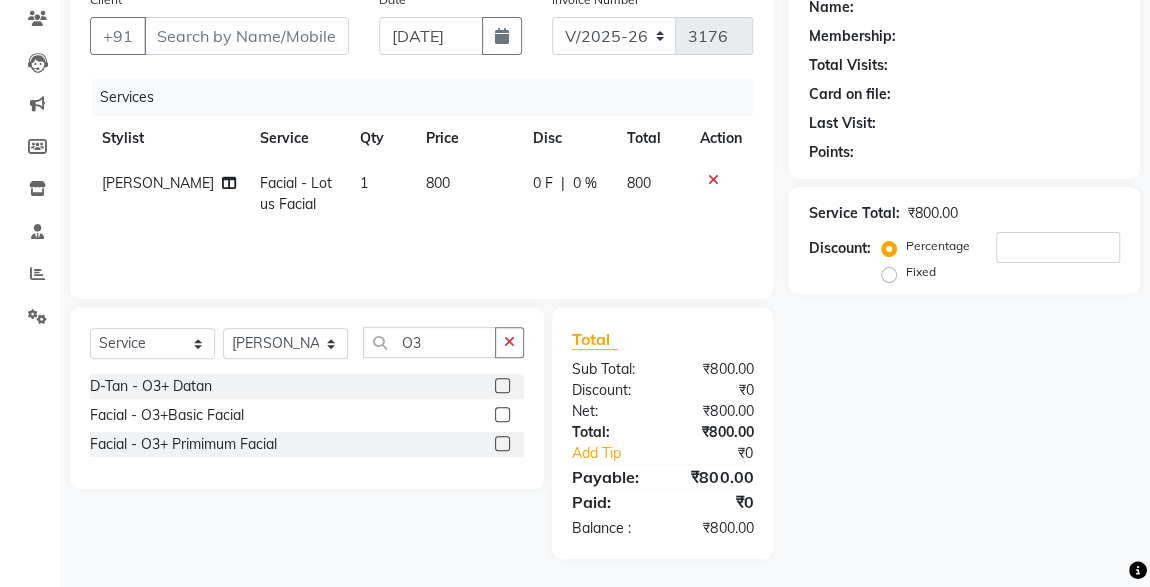click 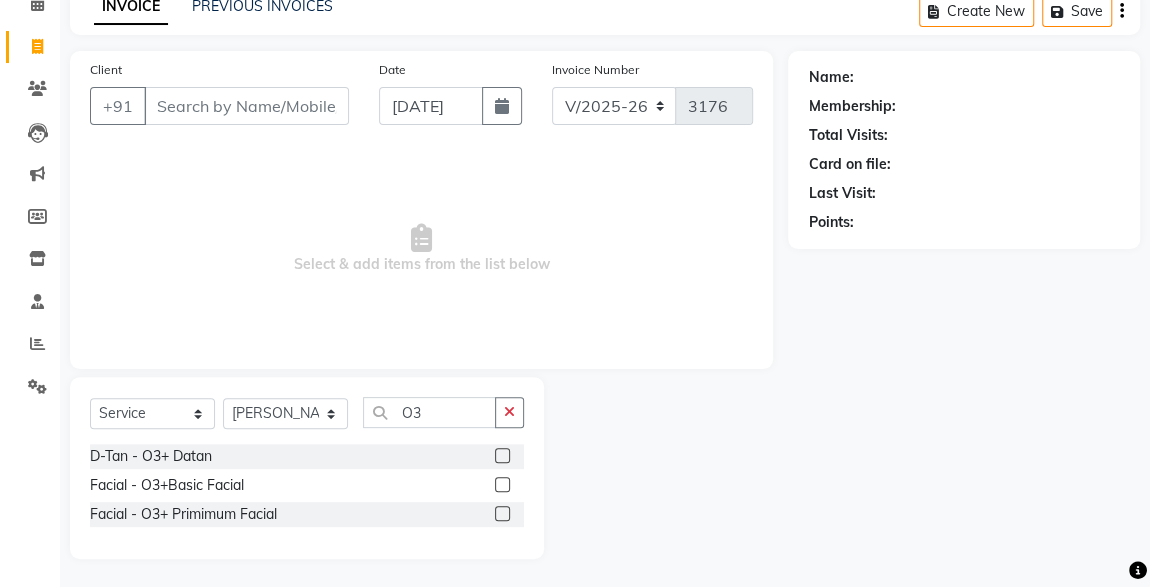 scroll, scrollTop: 0, scrollLeft: 0, axis: both 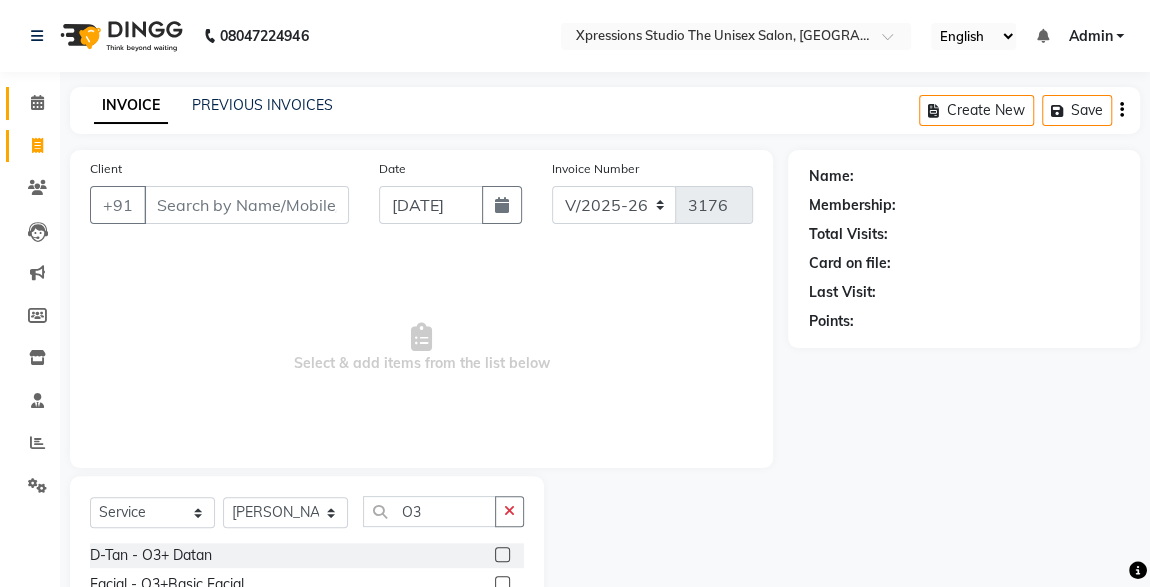 click 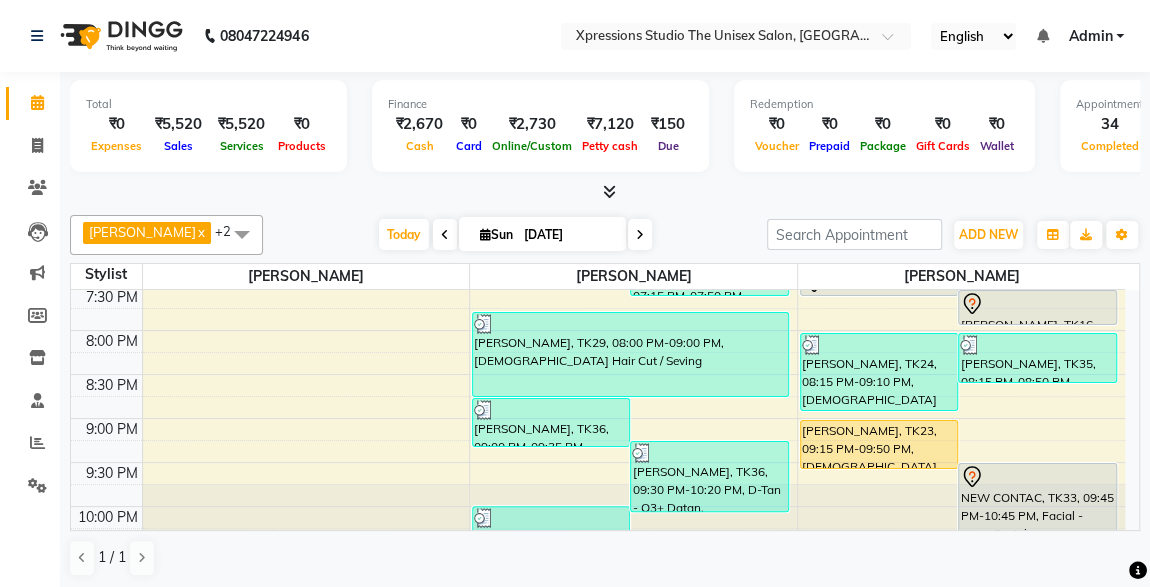 scroll, scrollTop: 1053, scrollLeft: 0, axis: vertical 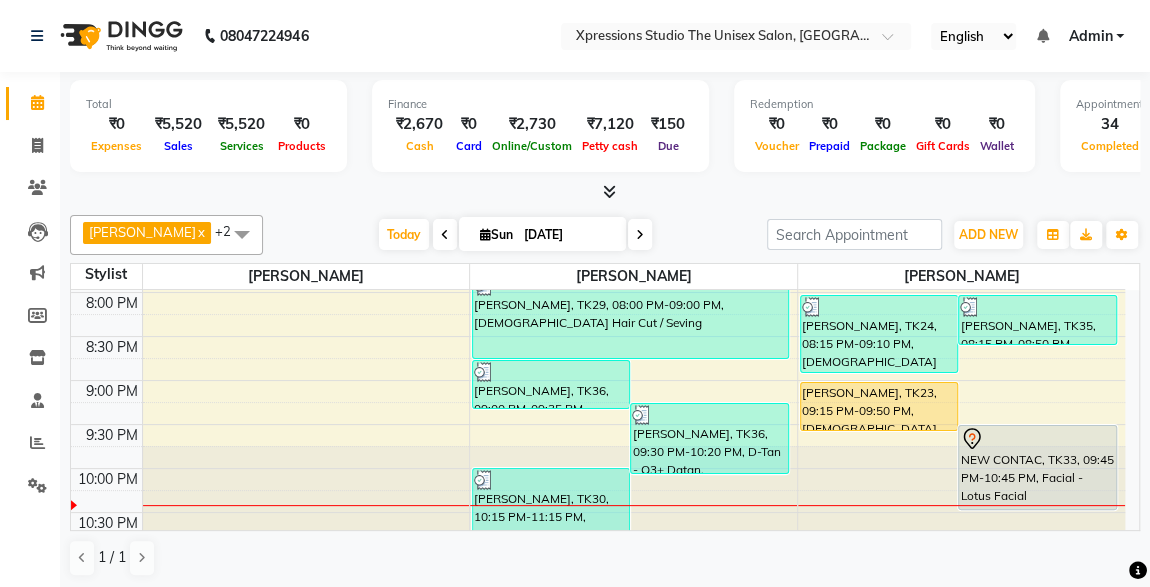 click at bounding box center (879, 430) 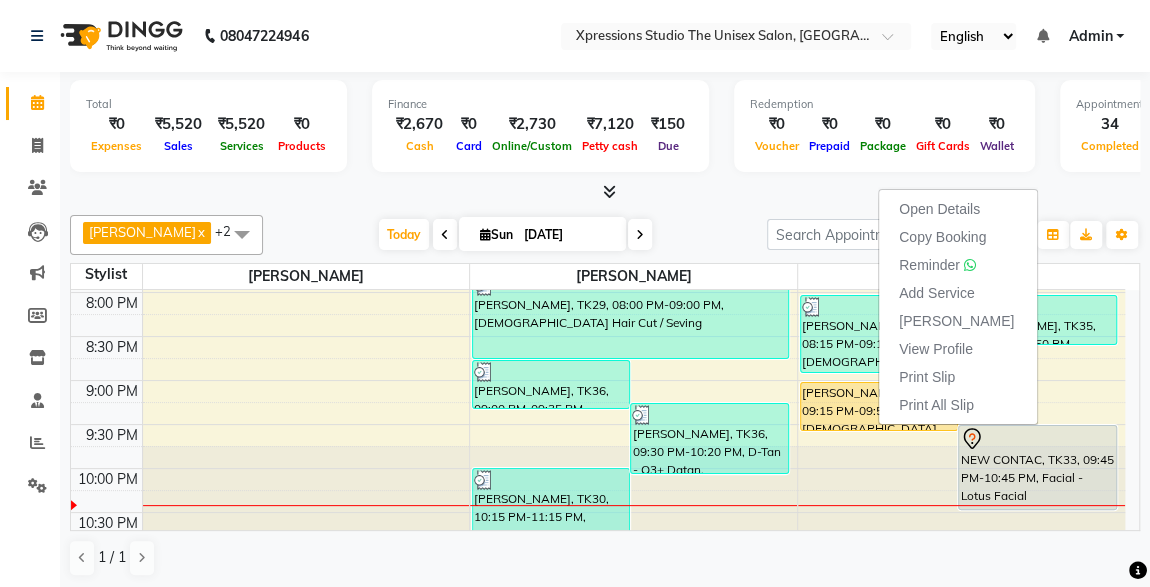 click on "[PERSON_NAME], TK23, 09:15 PM-09:50 PM, [DEMOGRAPHIC_DATA] Hair Cut" at bounding box center [879, 406] 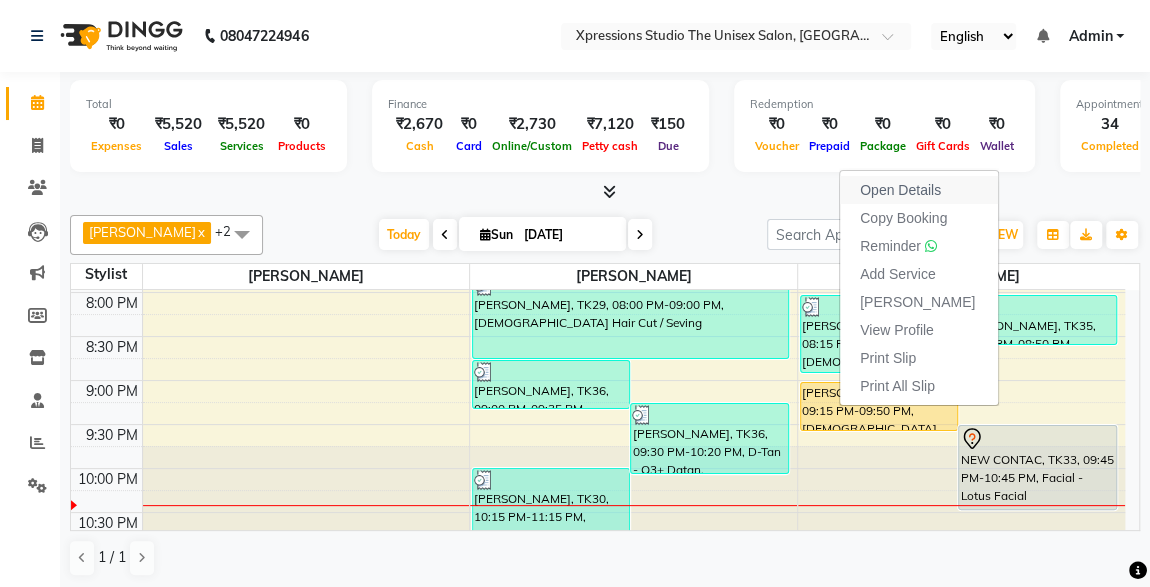 click on "Open Details" at bounding box center (900, 190) 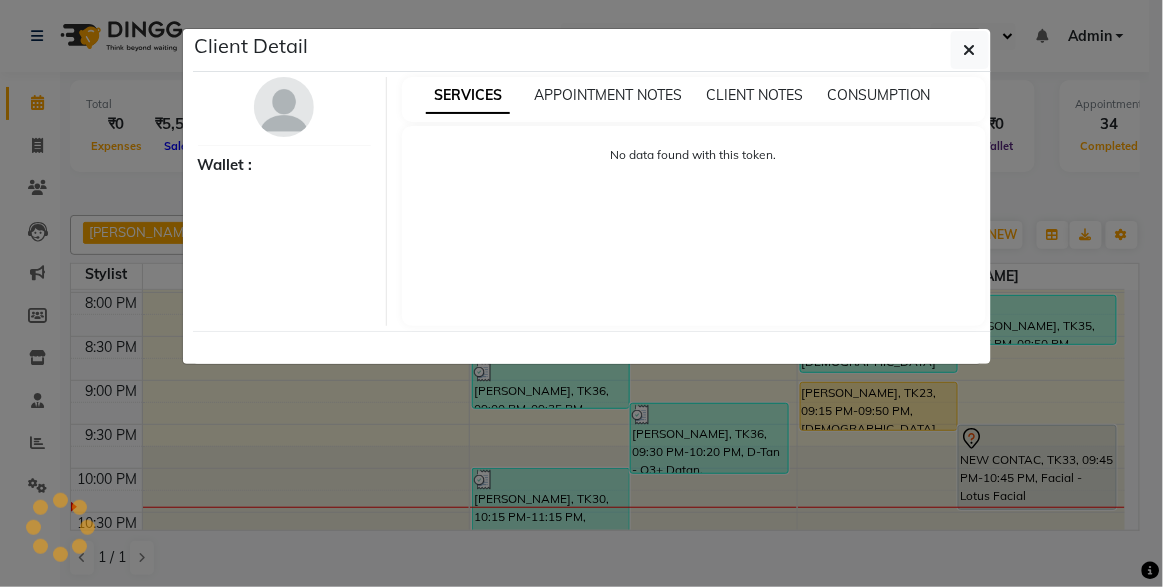 select on "1" 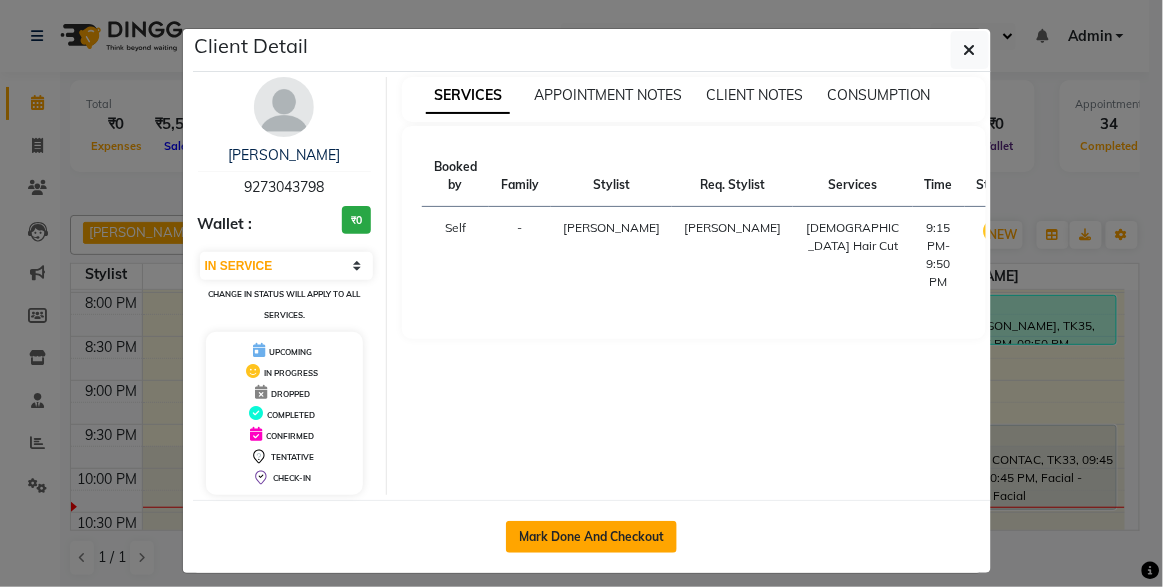 click on "Mark Done And Checkout" 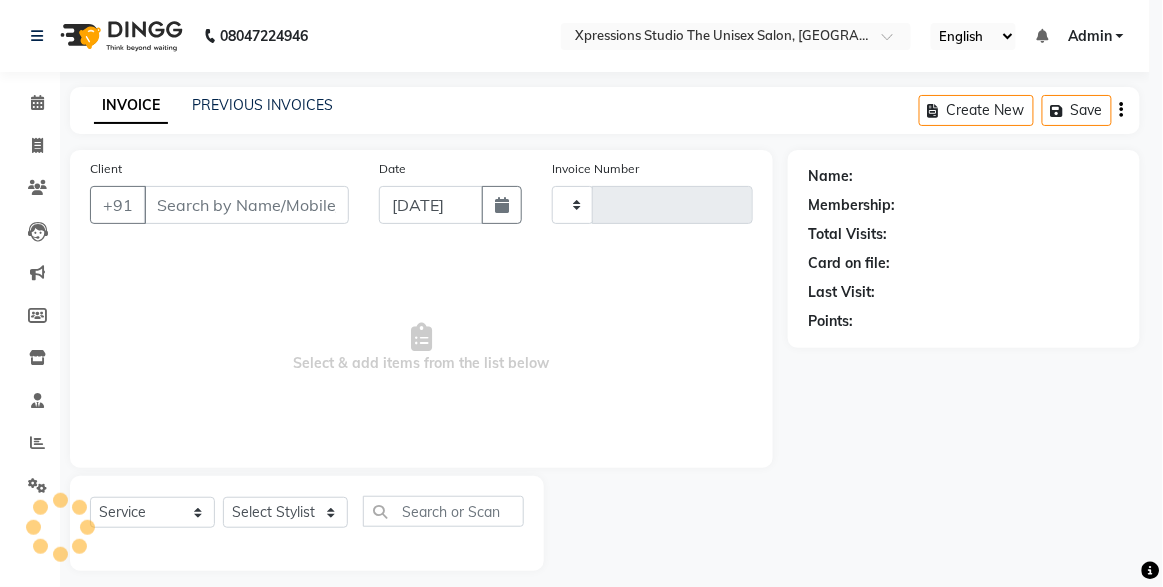 type on "3176" 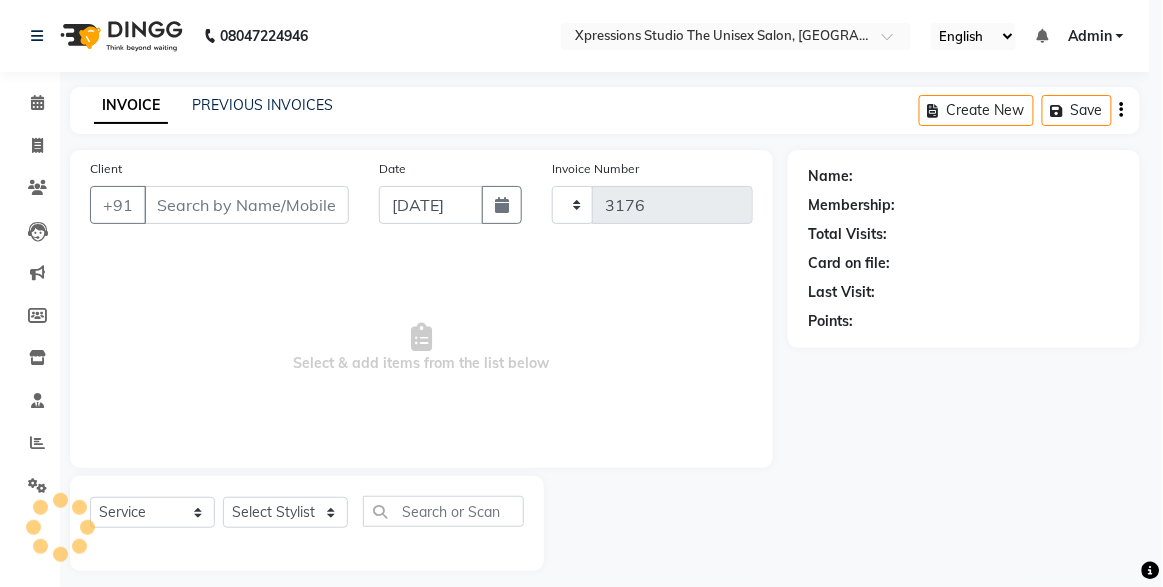 select on "7003" 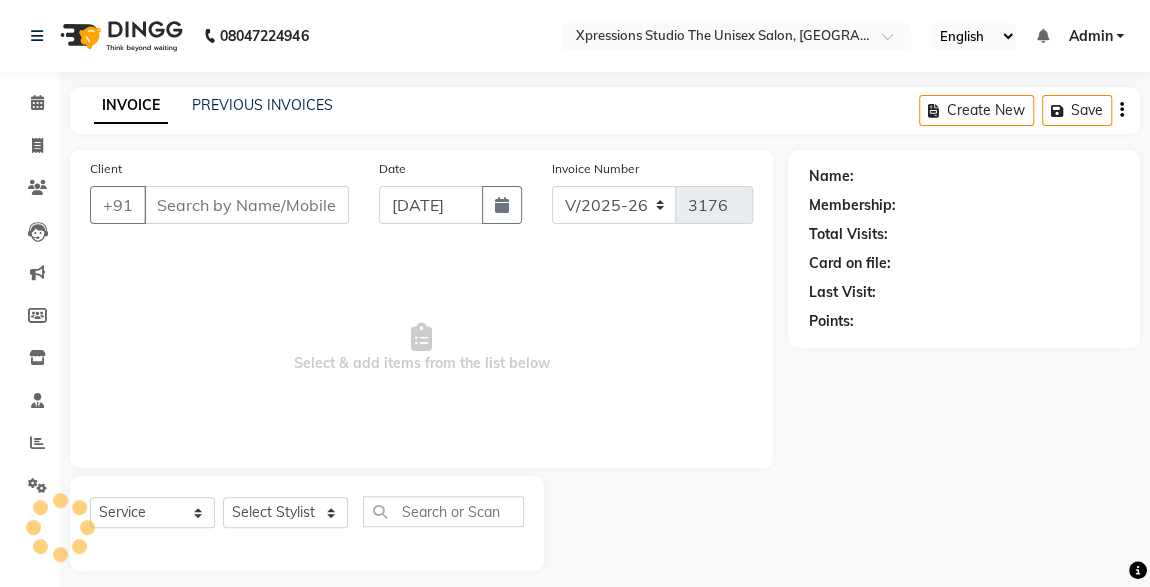 type on "9273043798" 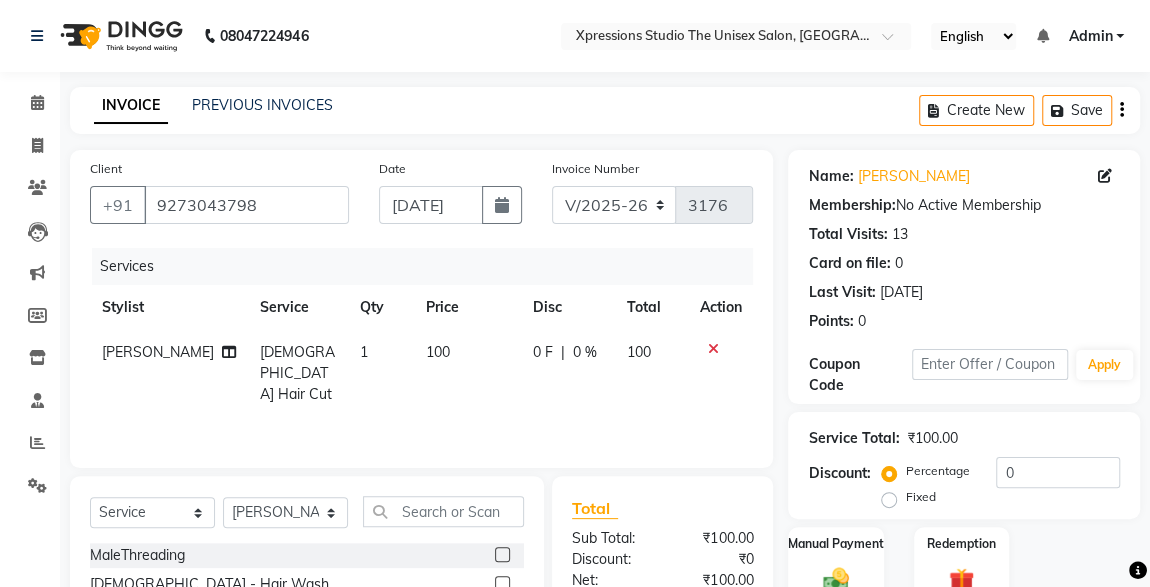 scroll, scrollTop: 212, scrollLeft: 0, axis: vertical 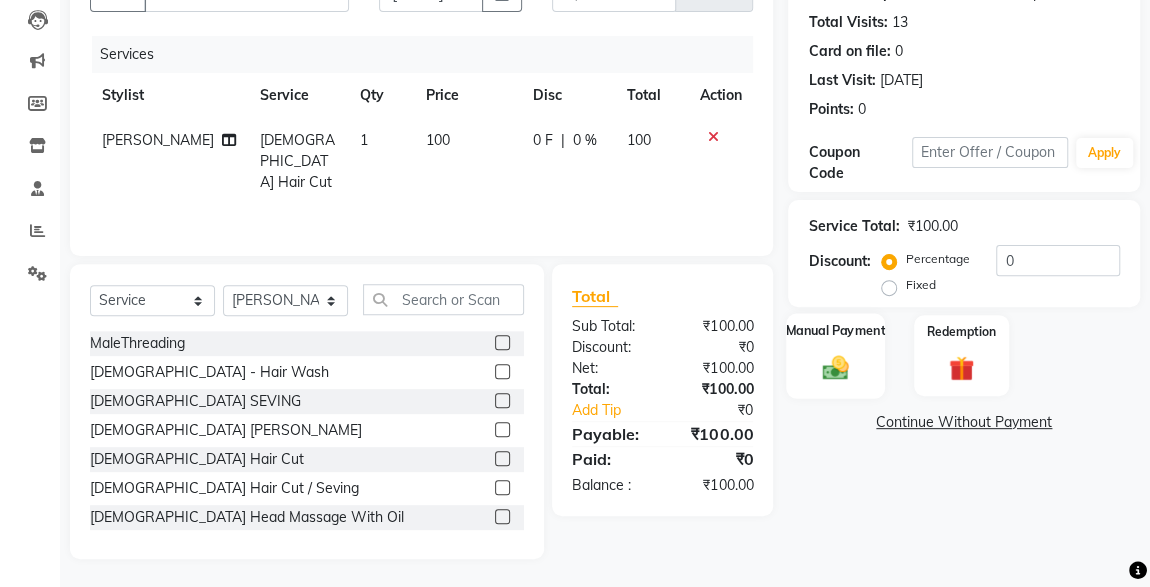 click on "Manual Payment" 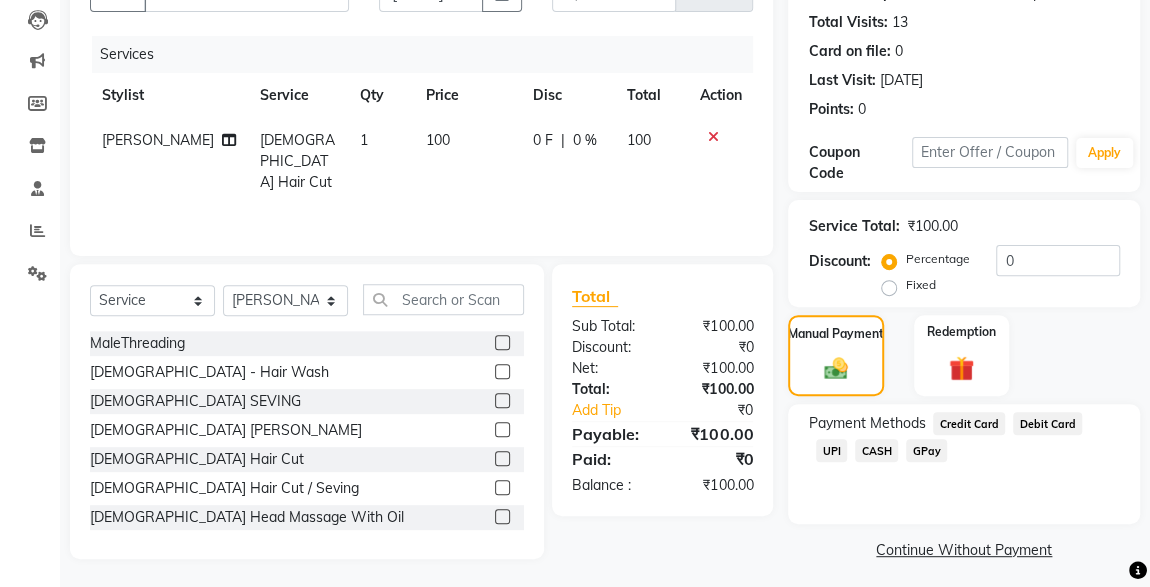 click on "UPI" 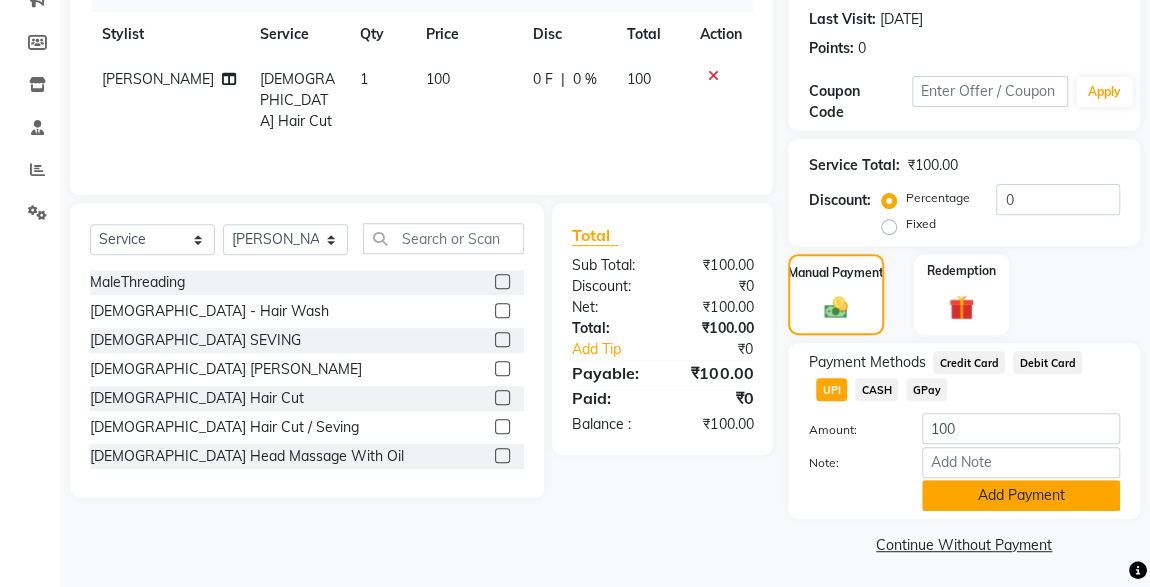 click on "Add Payment" 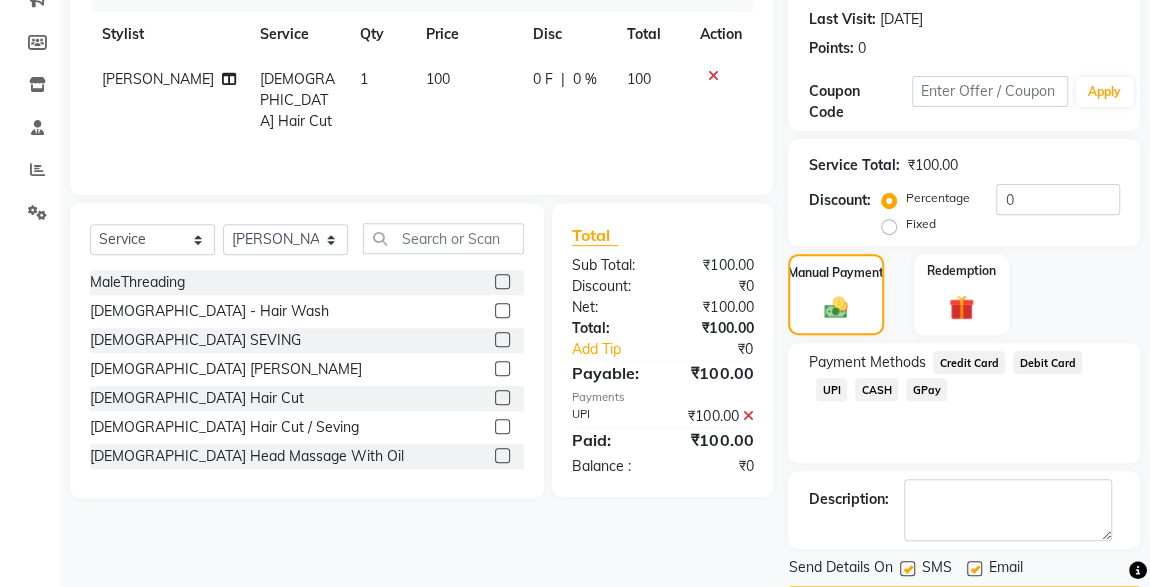 scroll, scrollTop: 330, scrollLeft: 0, axis: vertical 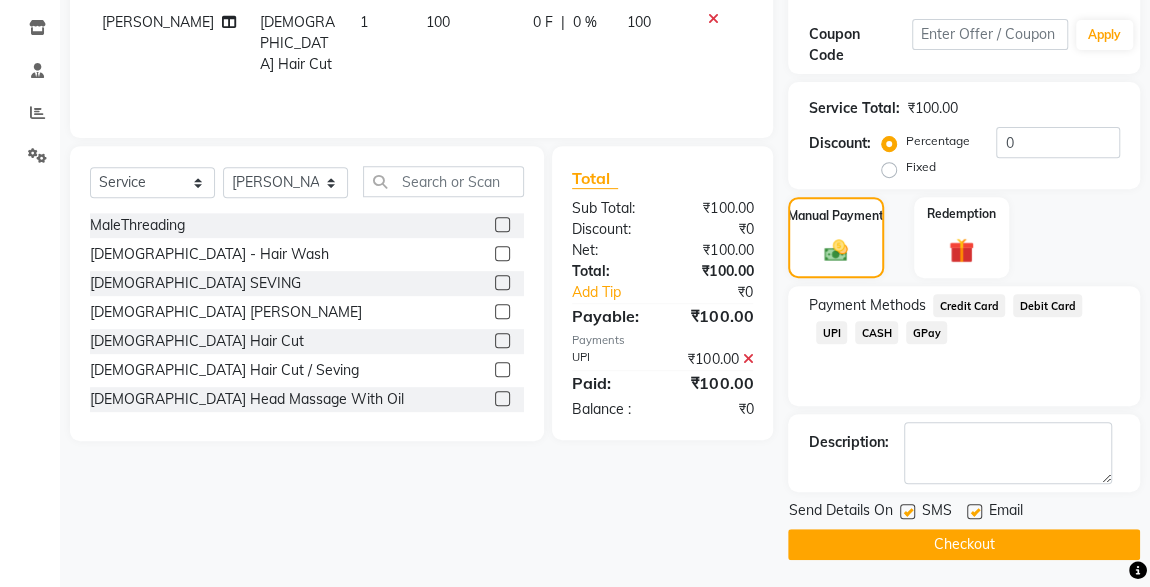 click 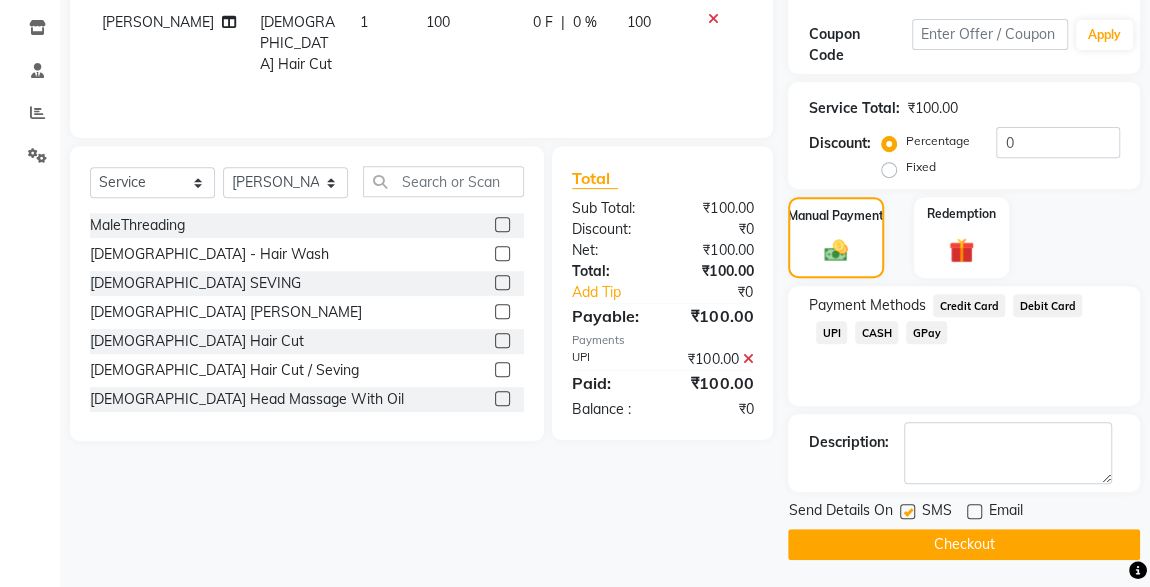 click on "Checkout" 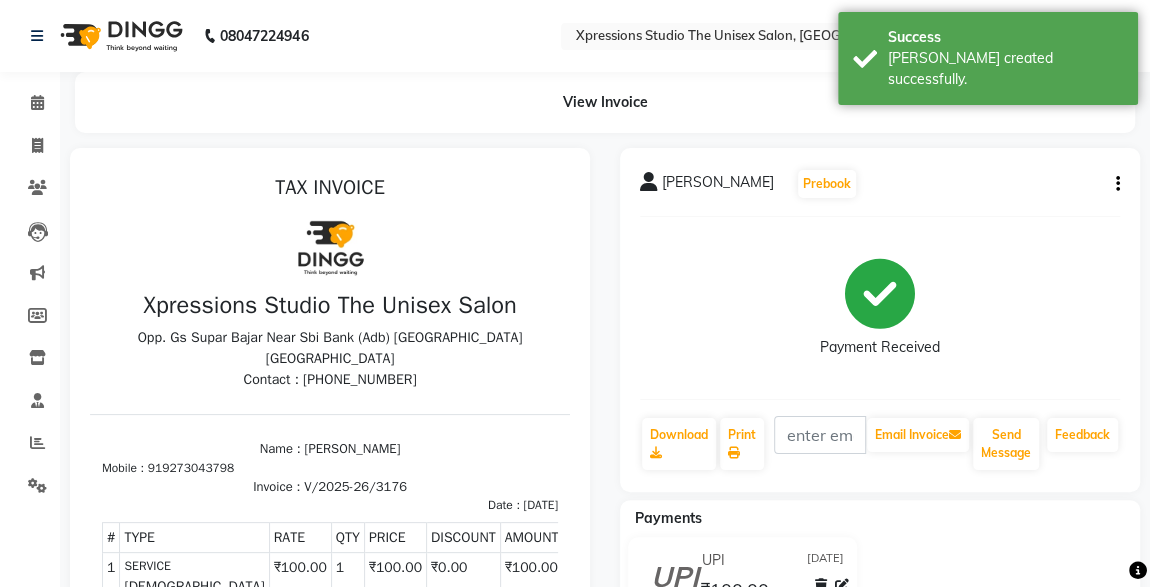 scroll, scrollTop: 0, scrollLeft: 0, axis: both 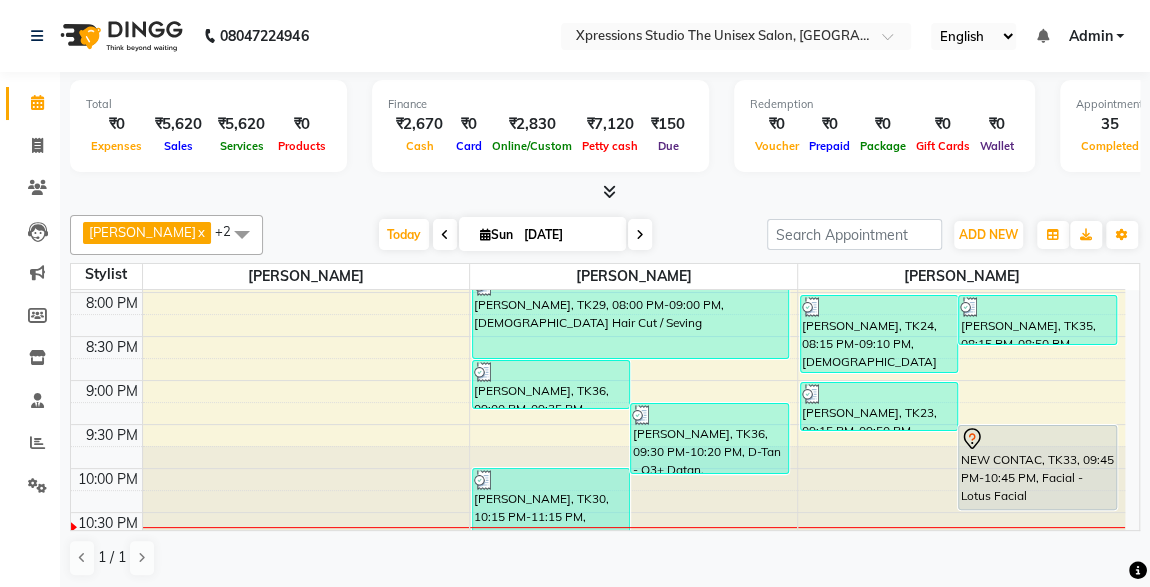 click on "NEW CONTAC, TK33, 09:45 PM-10:45 PM, Facial - Lotus Facial" at bounding box center (1037, 467) 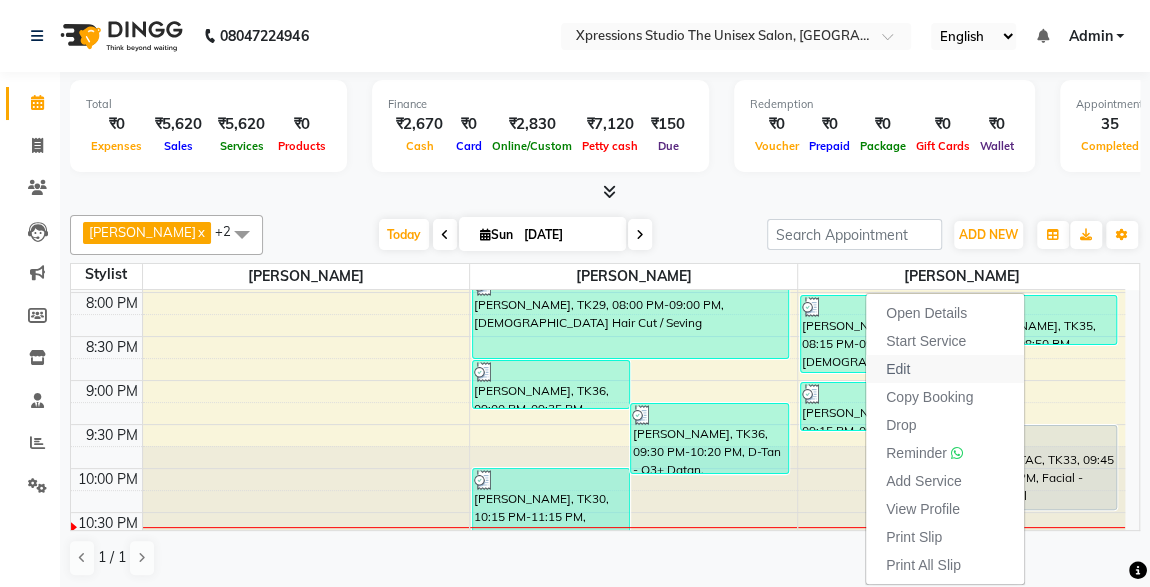 click on "Edit" at bounding box center [898, 369] 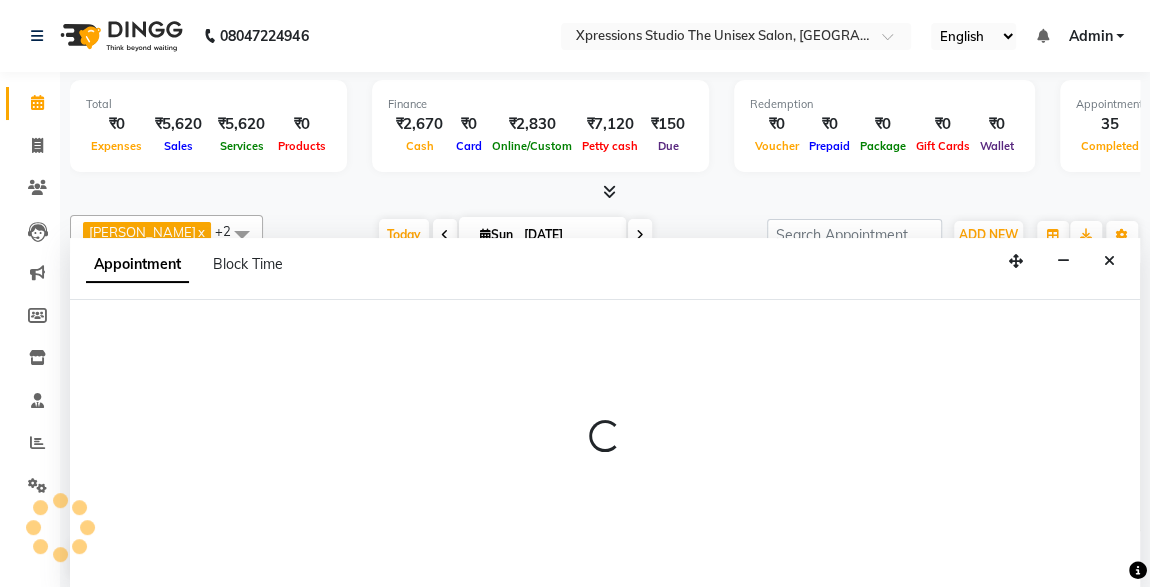 scroll, scrollTop: 0, scrollLeft: 0, axis: both 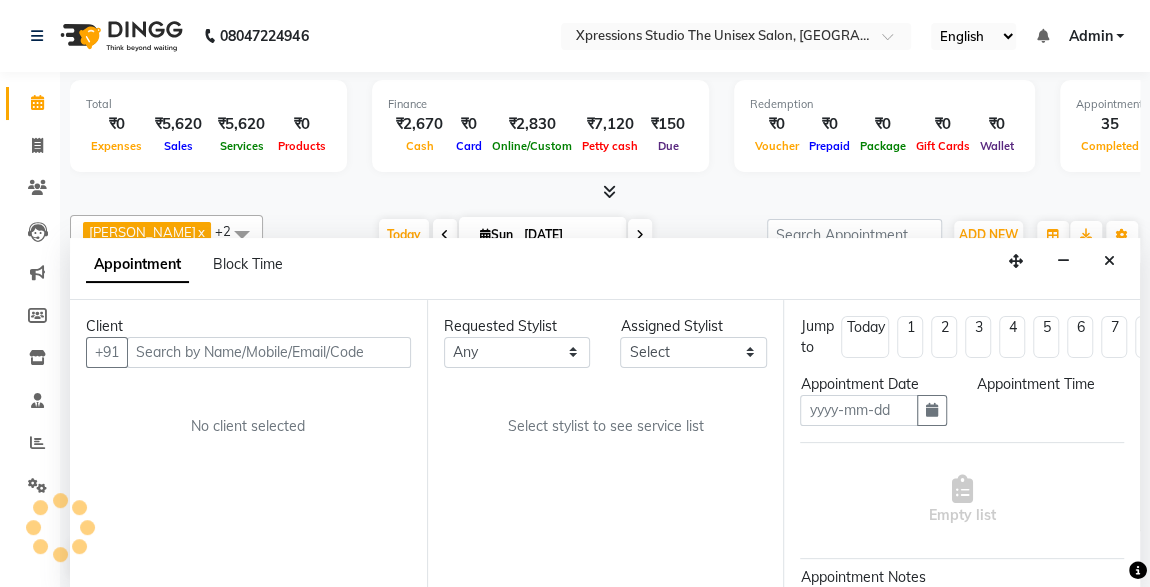 type on "[DATE]" 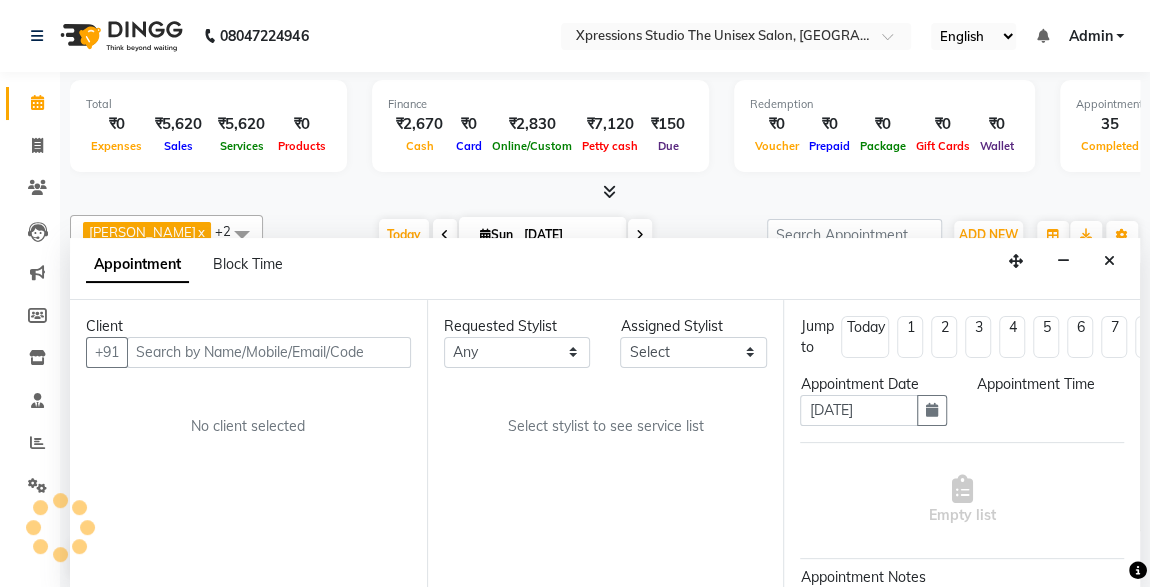 scroll, scrollTop: 0, scrollLeft: 0, axis: both 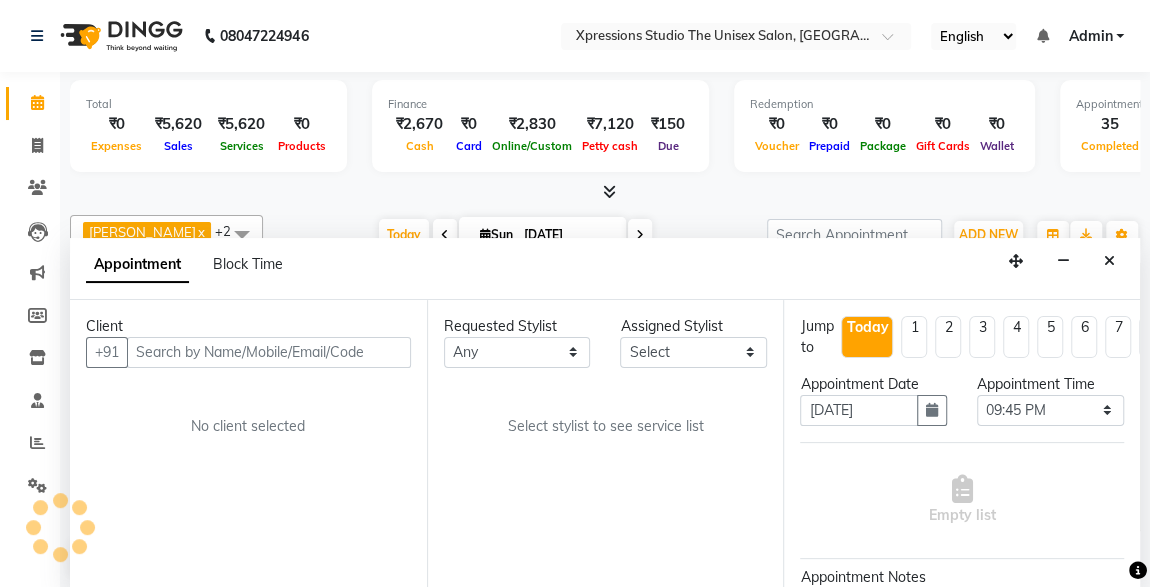 select on "57589" 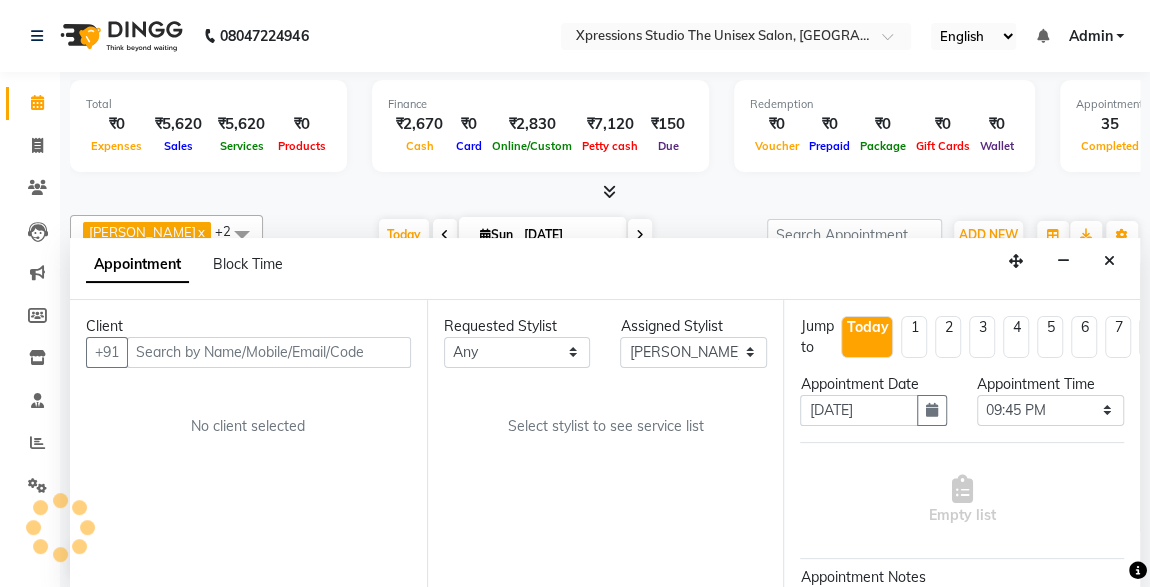 scroll, scrollTop: 1053, scrollLeft: 0, axis: vertical 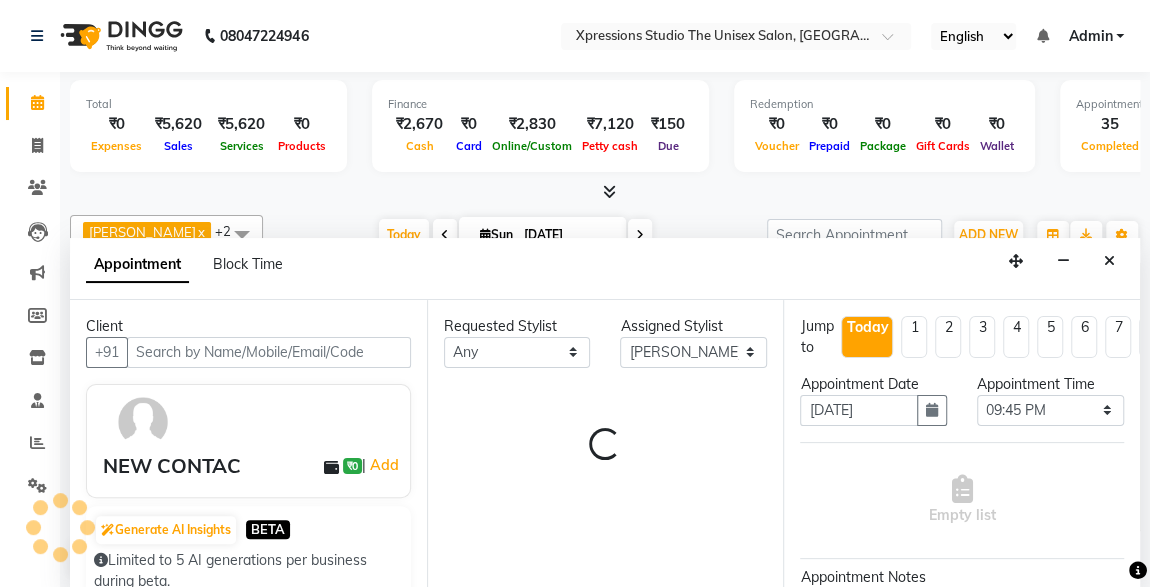 select on "3504" 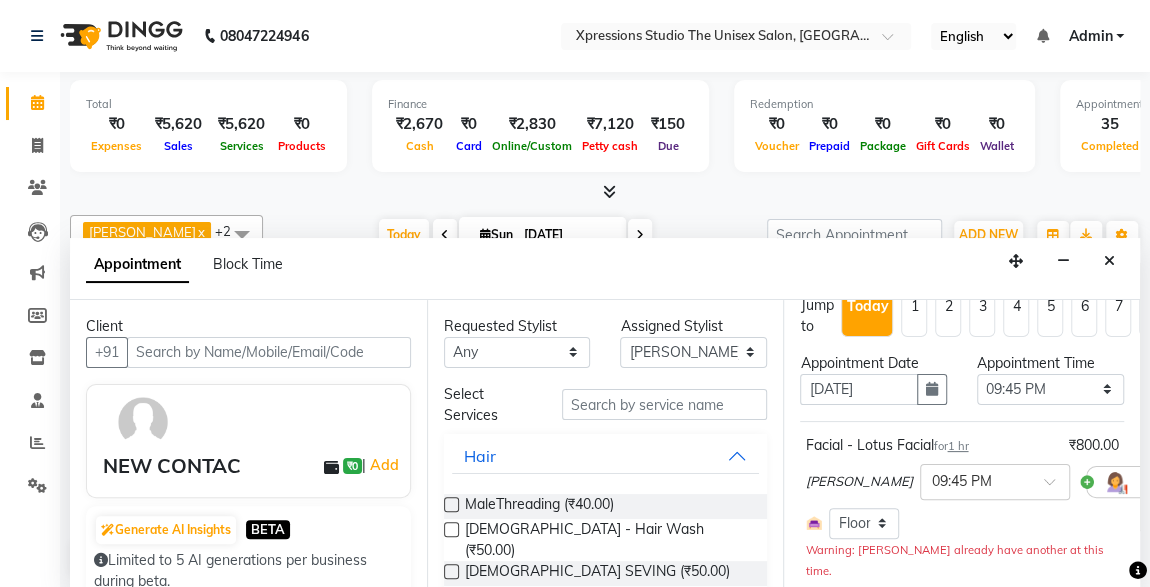 scroll, scrollTop: 21, scrollLeft: 86, axis: both 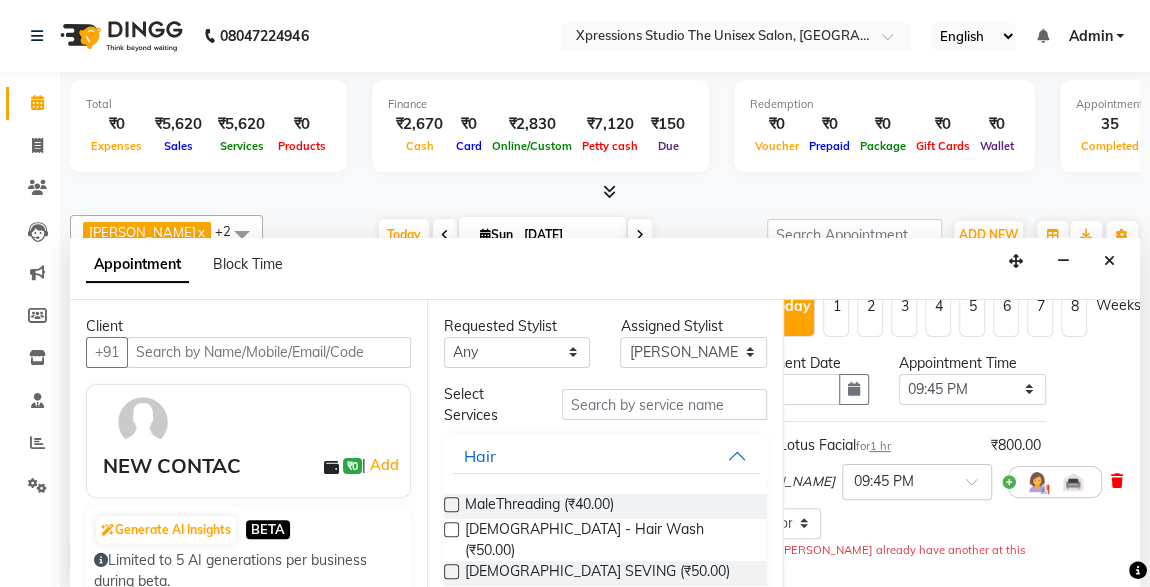 click at bounding box center (1116, 481) 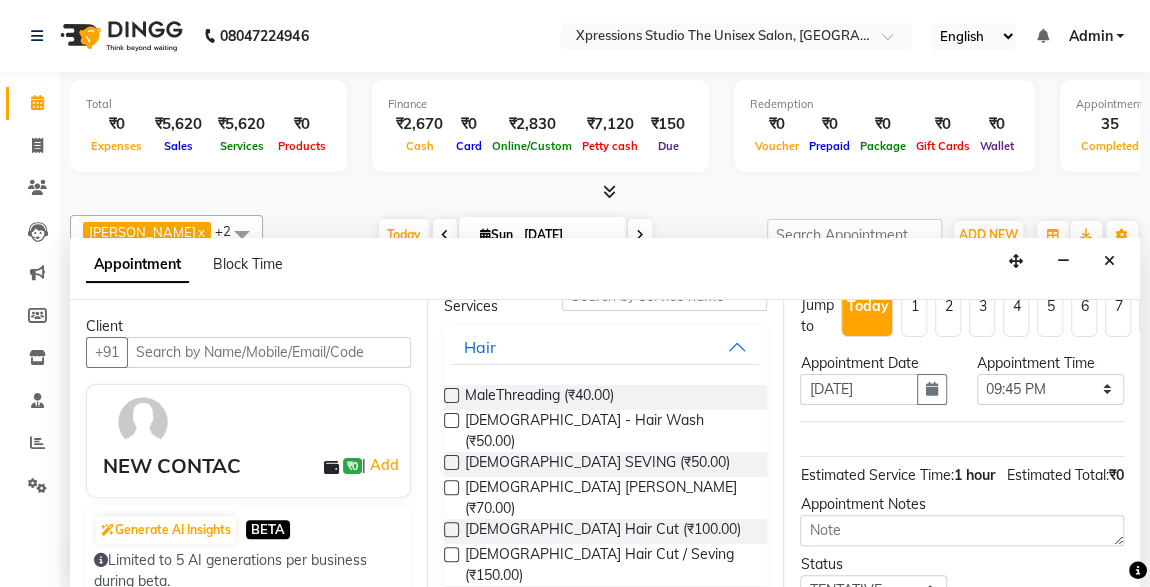 scroll, scrollTop: 139, scrollLeft: 0, axis: vertical 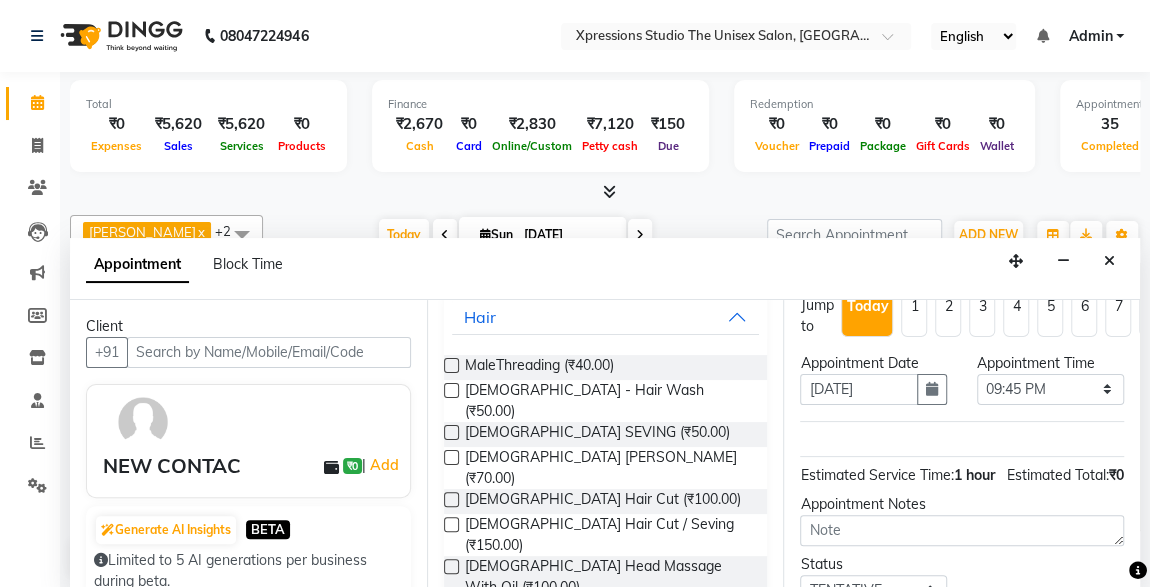 click on "[DEMOGRAPHIC_DATA] Hair Cut / Seving (₹150.00)" at bounding box center (606, 535) 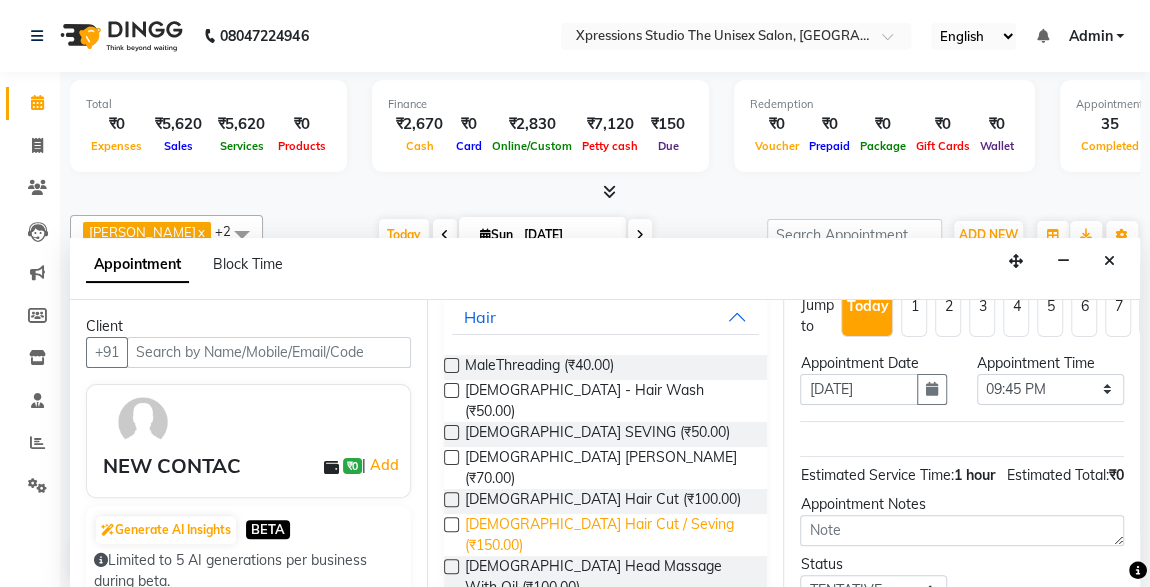 click on "[DEMOGRAPHIC_DATA] Hair Cut / Seving (₹150.00)" at bounding box center [608, 535] 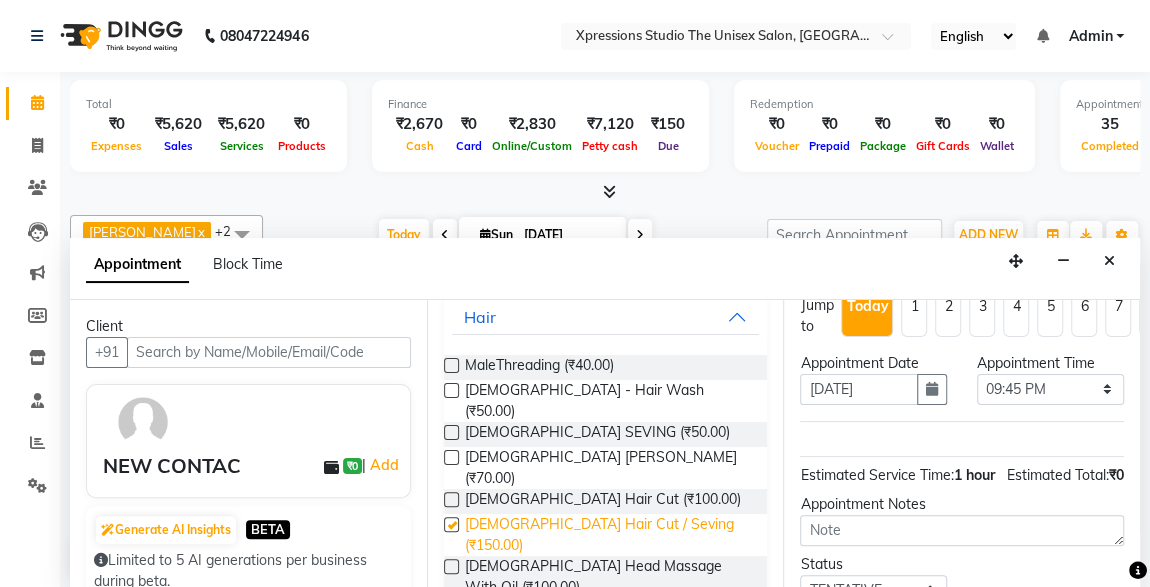 checkbox on "false" 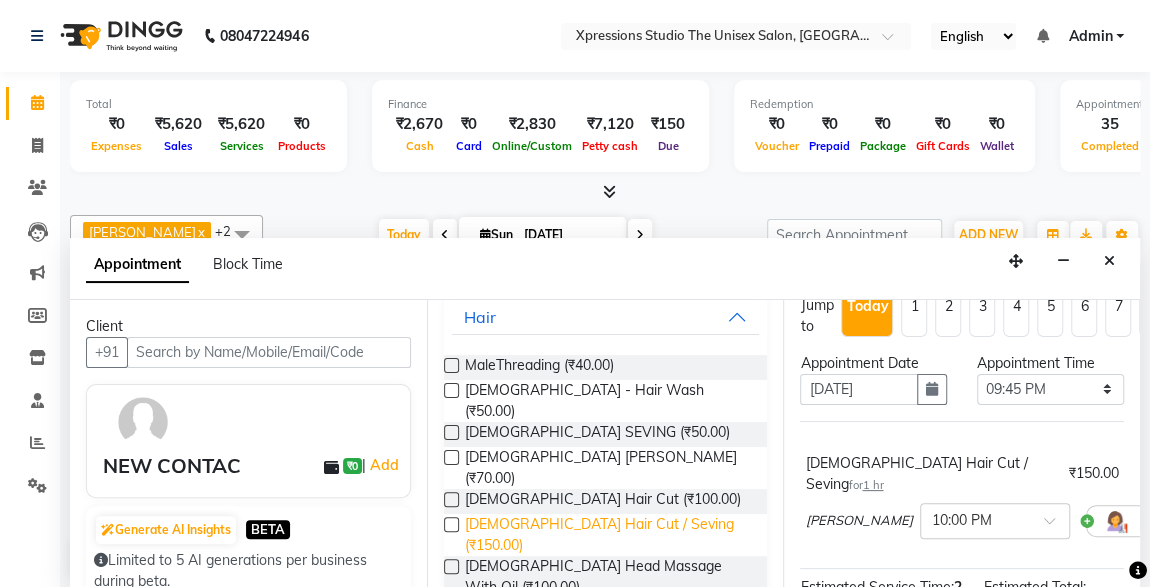 scroll, scrollTop: 0, scrollLeft: 0, axis: both 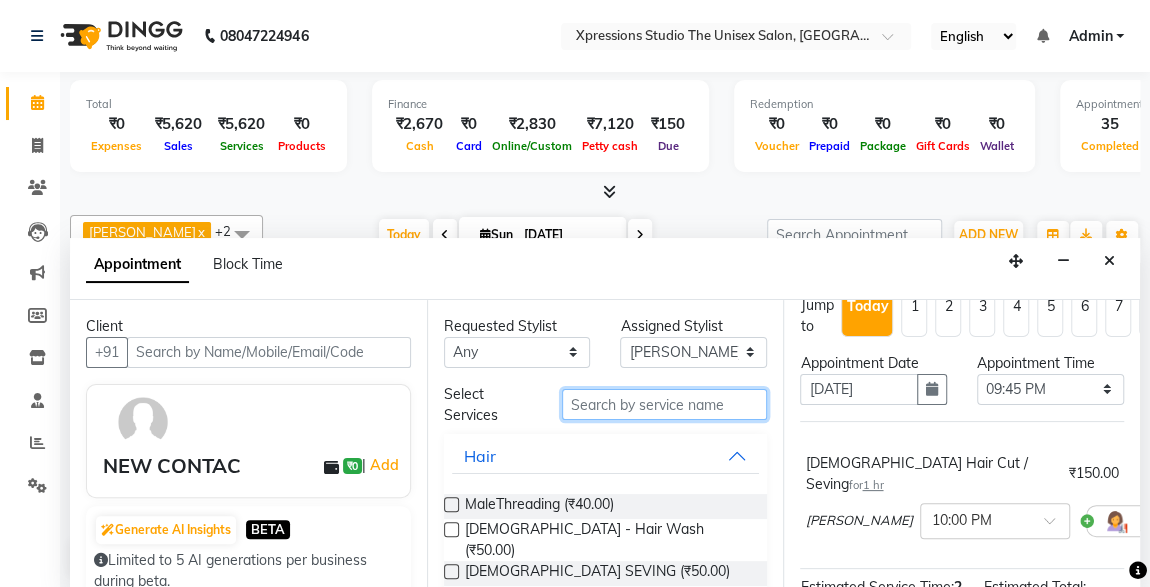 click at bounding box center [665, 404] 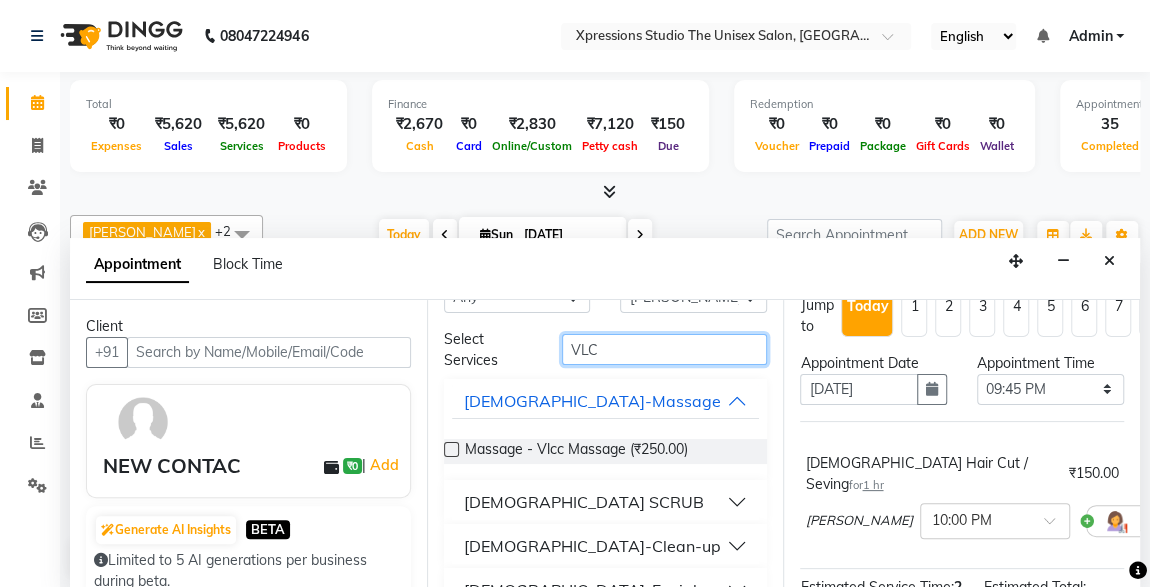 scroll, scrollTop: 35, scrollLeft: 0, axis: vertical 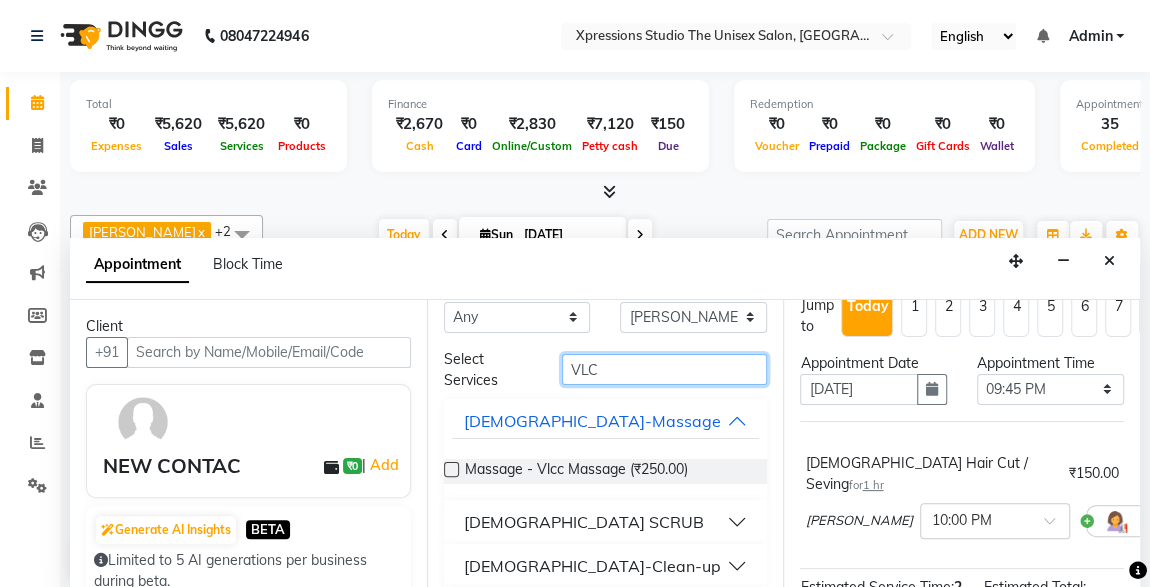 type on "VLC" 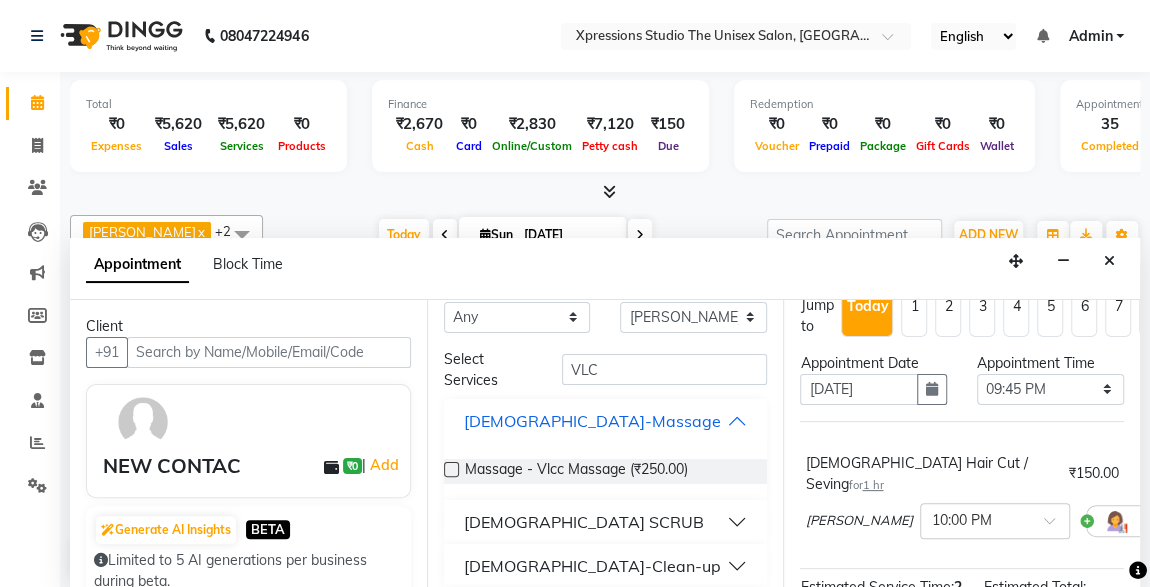 click on "[DEMOGRAPHIC_DATA]-Massage" at bounding box center (606, 421) 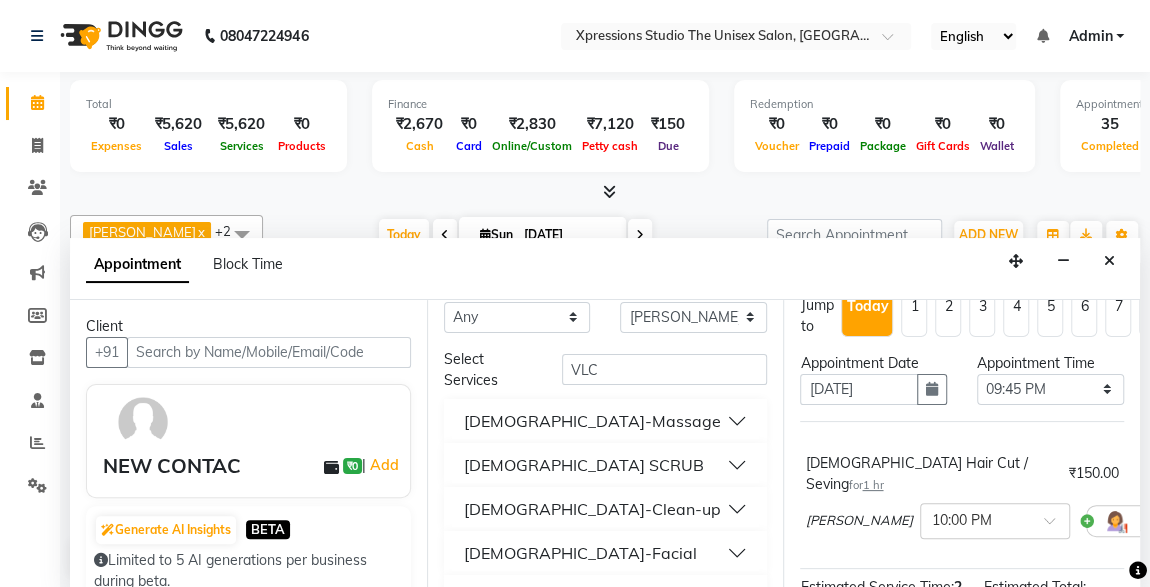 type 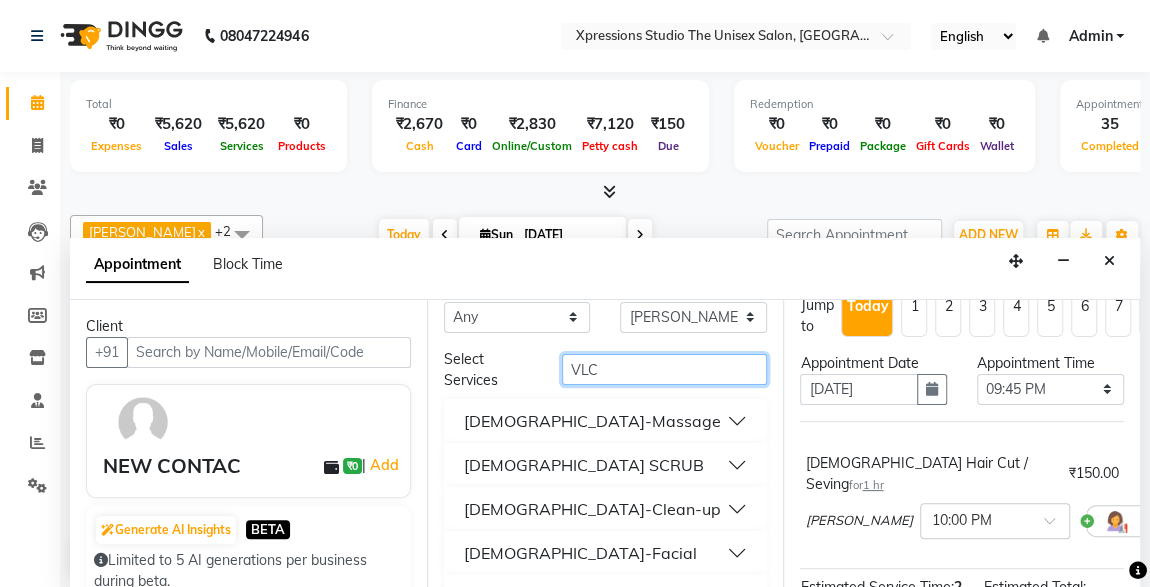 click on "VLC" at bounding box center [665, 369] 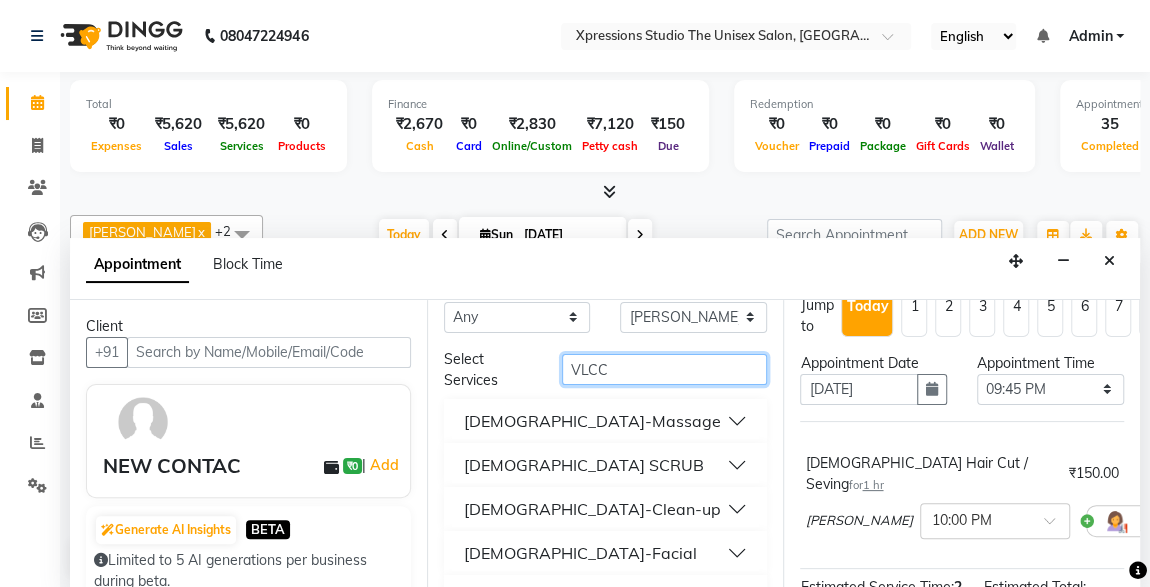 type on "VLCC" 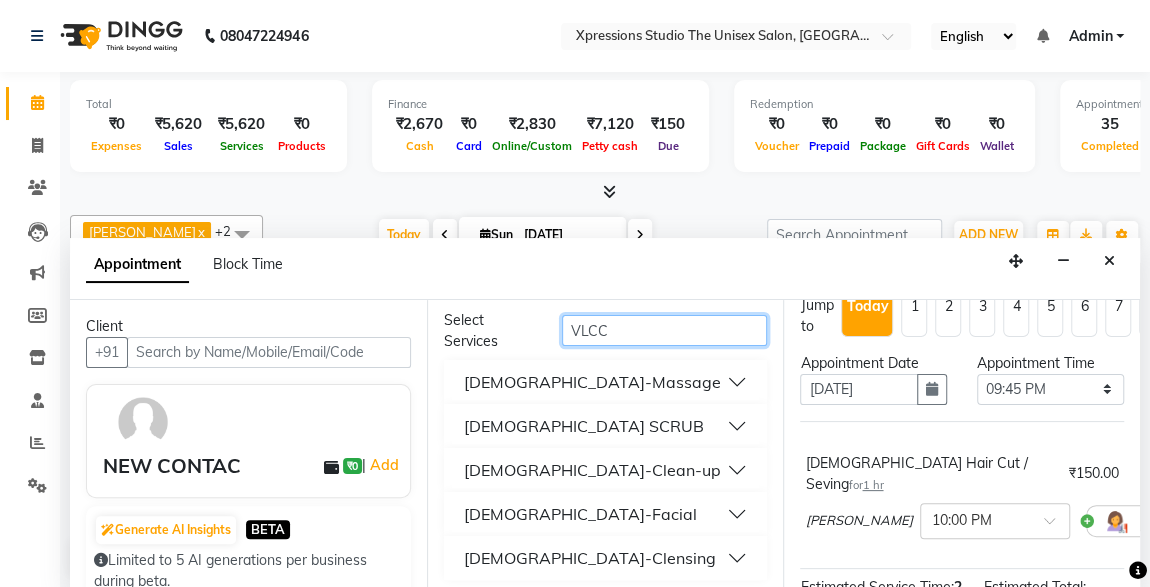 scroll, scrollTop: 78, scrollLeft: 0, axis: vertical 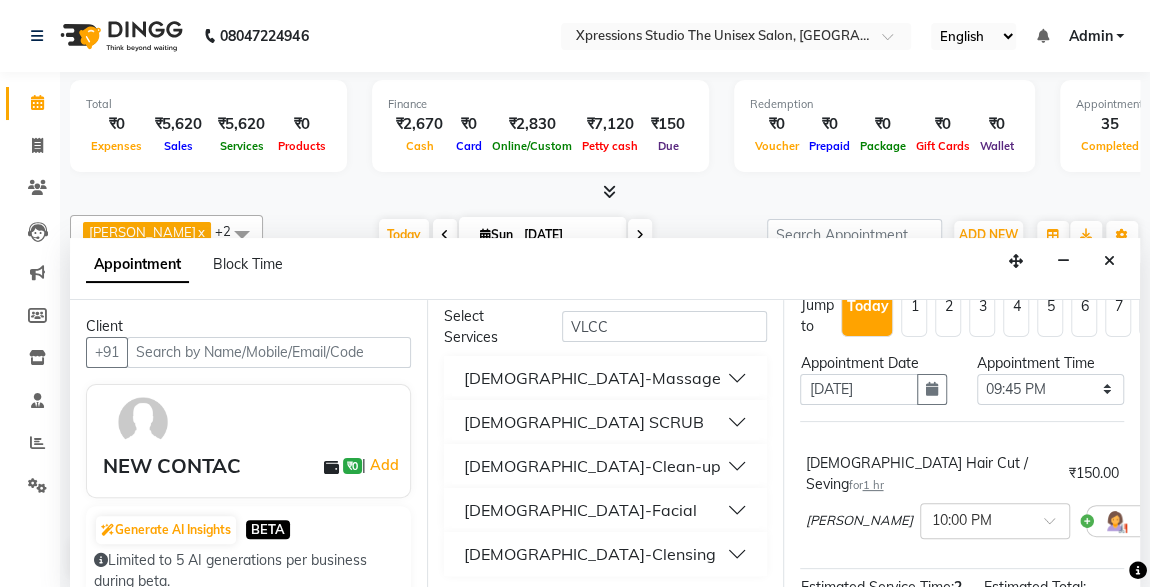 click on "[DEMOGRAPHIC_DATA]-Facial" at bounding box center [606, 510] 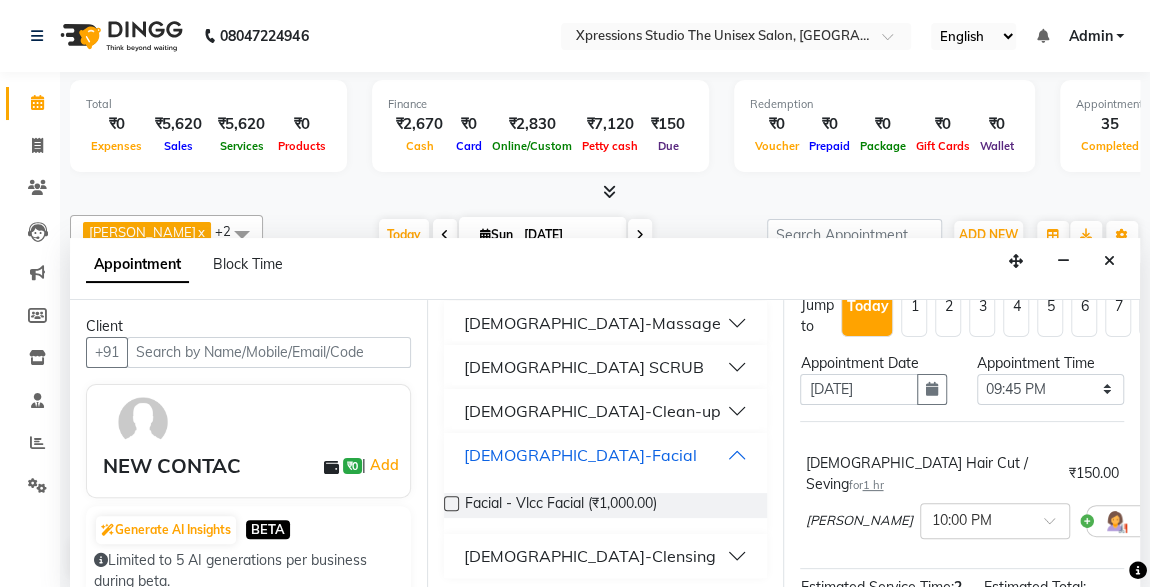 scroll, scrollTop: 135, scrollLeft: 0, axis: vertical 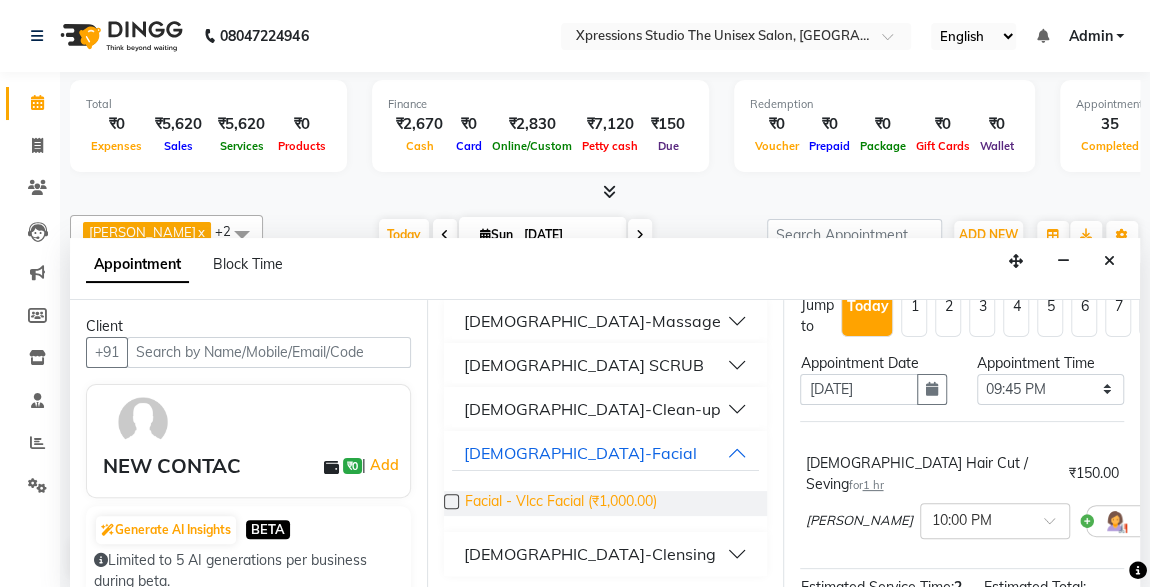 click on "Facial - Vlcc Facial (₹1,000.00)" at bounding box center (561, 503) 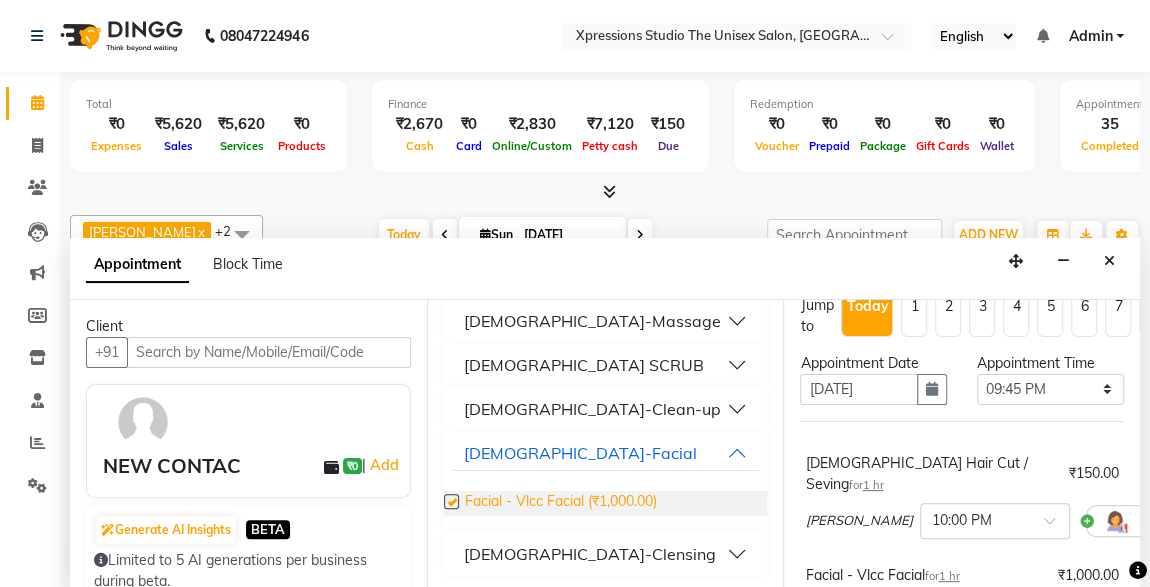 checkbox on "false" 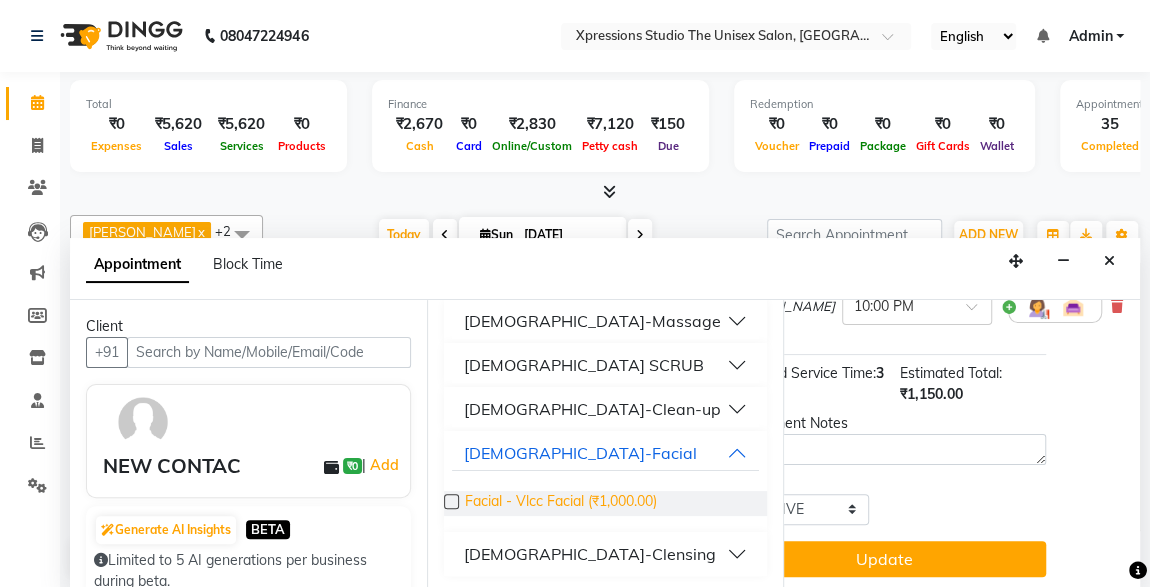 scroll, scrollTop: 326, scrollLeft: 0, axis: vertical 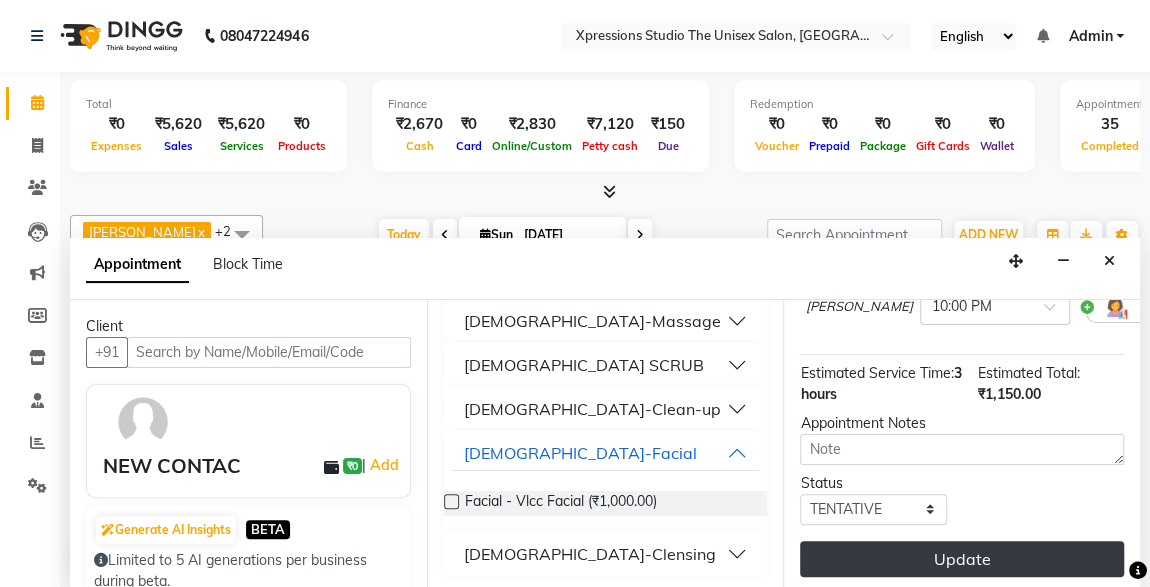 click on "Update" at bounding box center [962, 559] 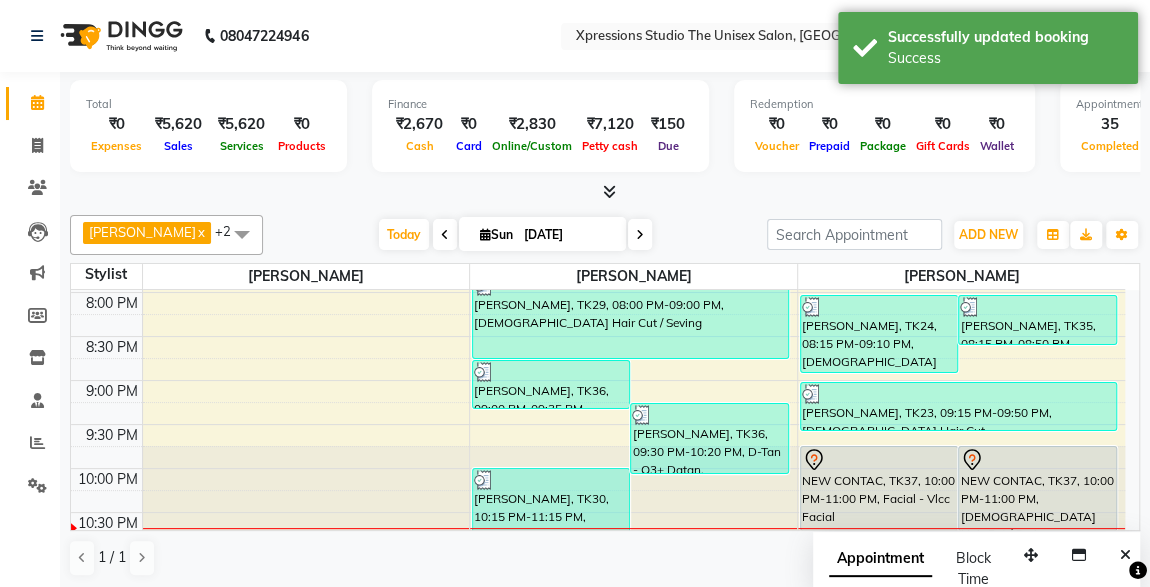 click on "NEW CONTAC, TK37, 10:00 PM-11:00 PM, [DEMOGRAPHIC_DATA] Hair Cut / Seving" at bounding box center [1037, 488] 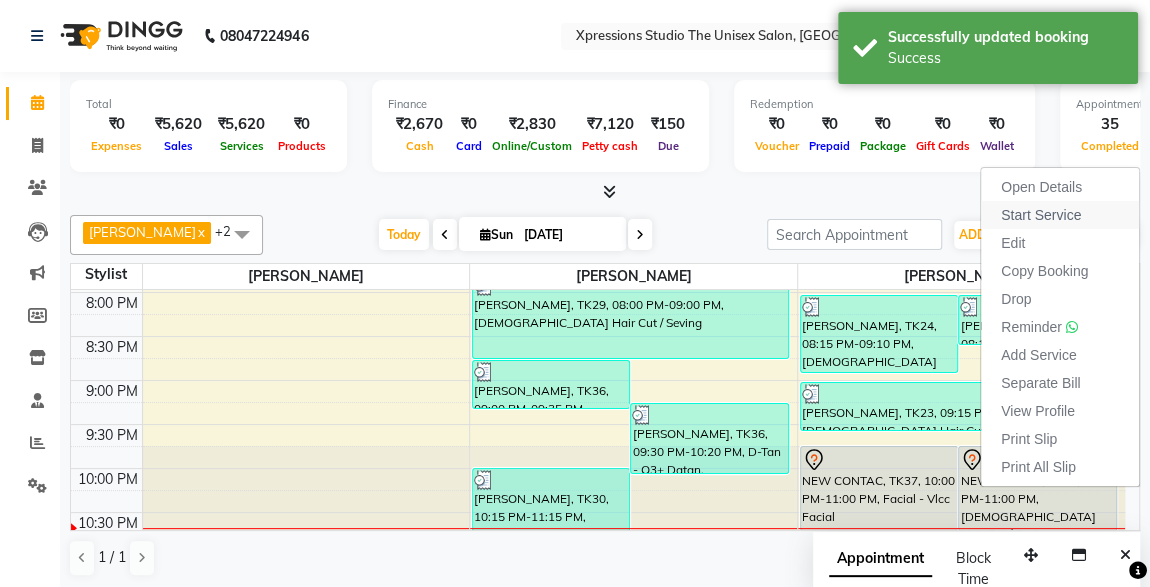 click on "Start Service" at bounding box center (1041, 215) 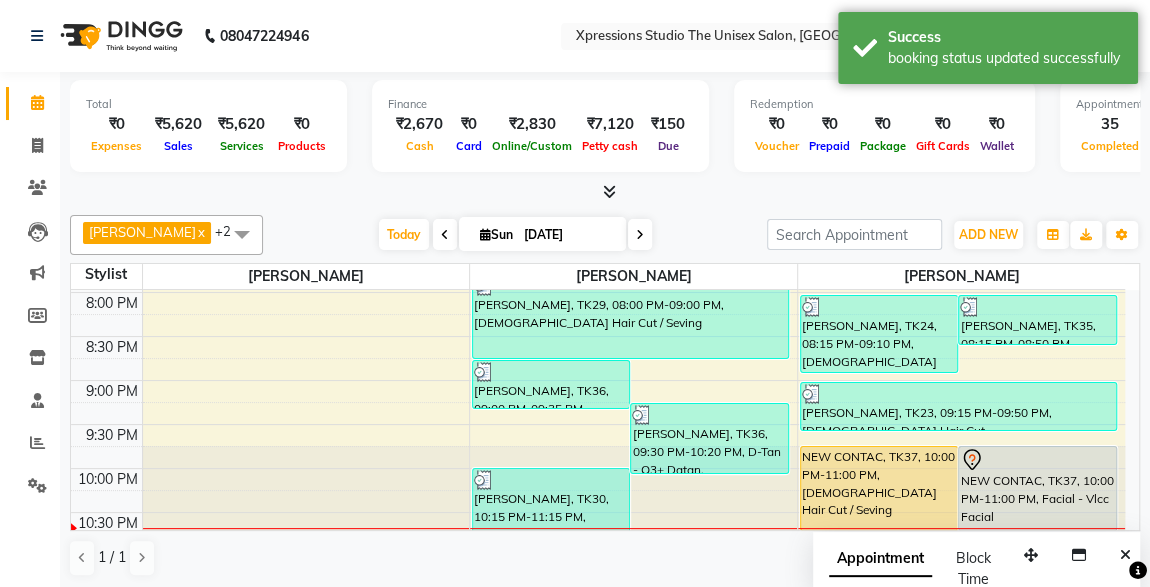 click on "NEW CONTAC, TK37, 10:00 PM-11:00 PM, Facial - Vlcc Facial" at bounding box center [1037, 488] 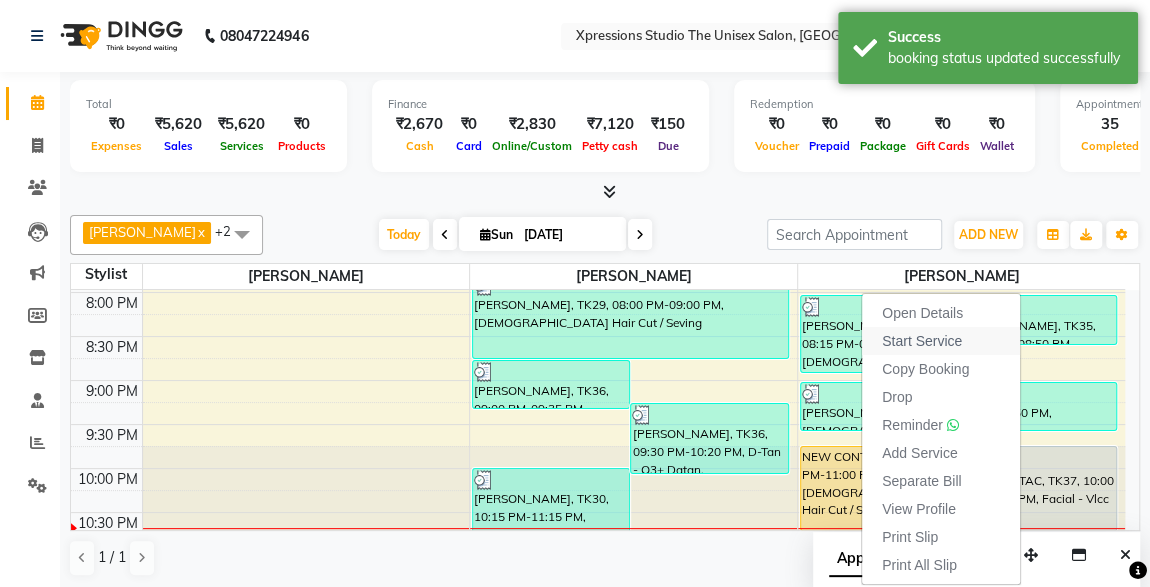 click on "Start Service" at bounding box center (922, 341) 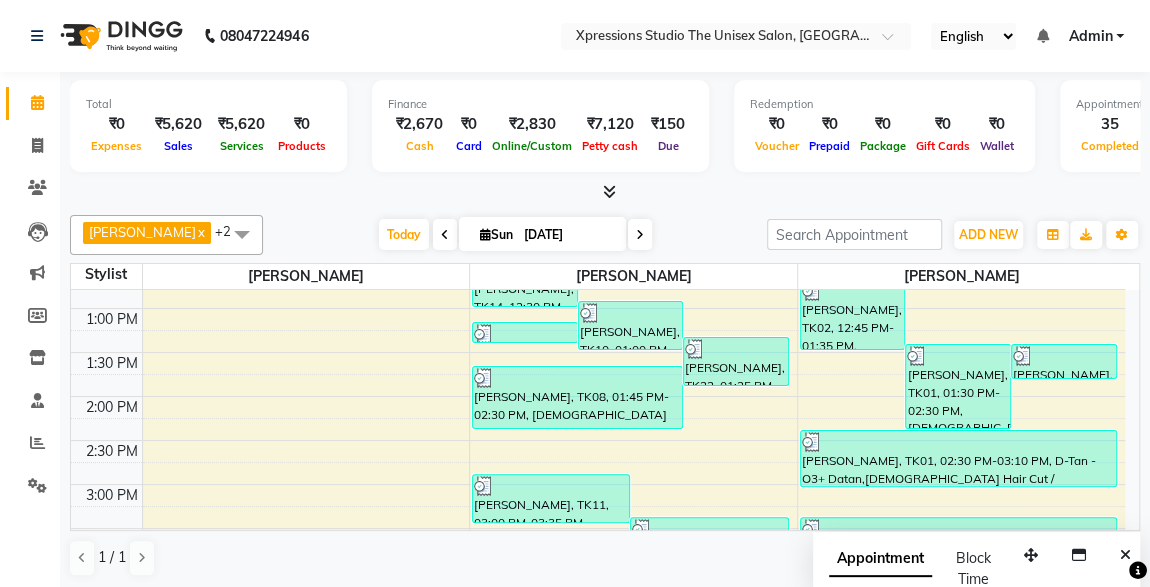 scroll, scrollTop: 0, scrollLeft: 0, axis: both 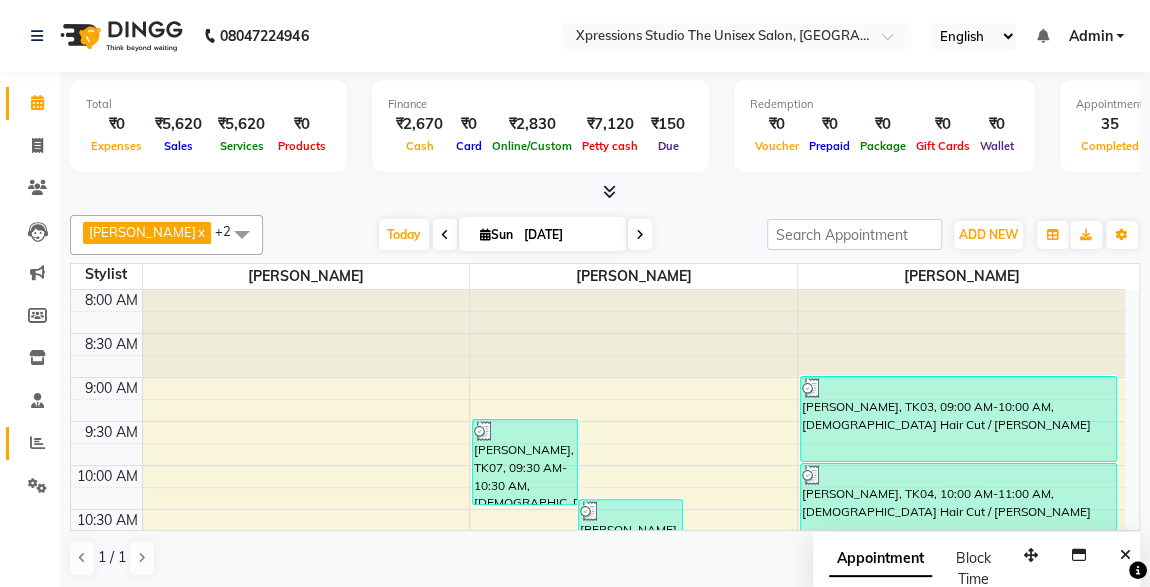 click 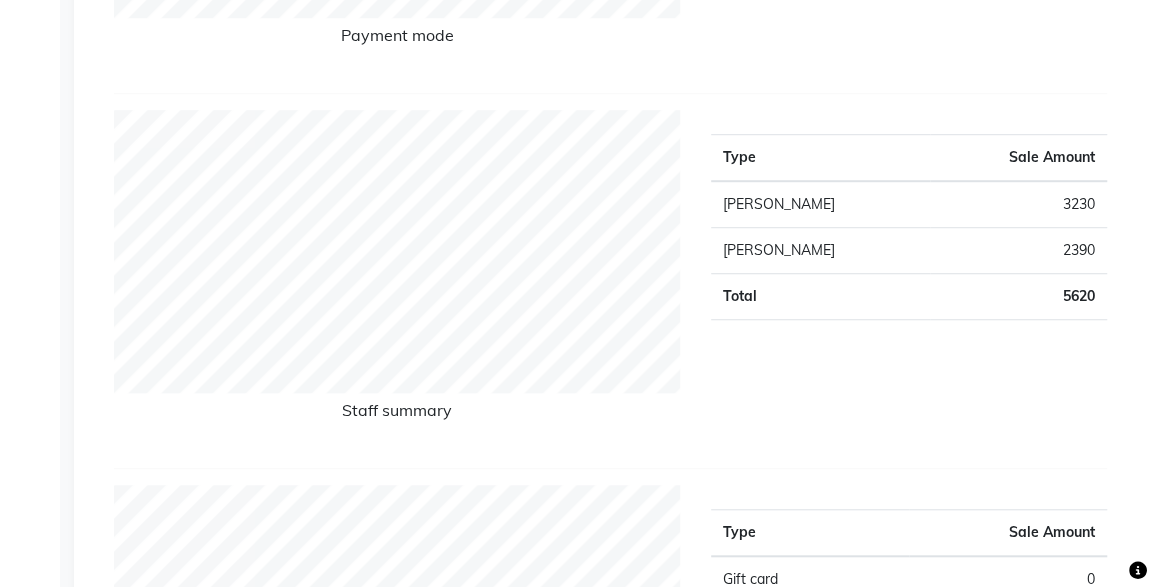 scroll, scrollTop: 0, scrollLeft: 0, axis: both 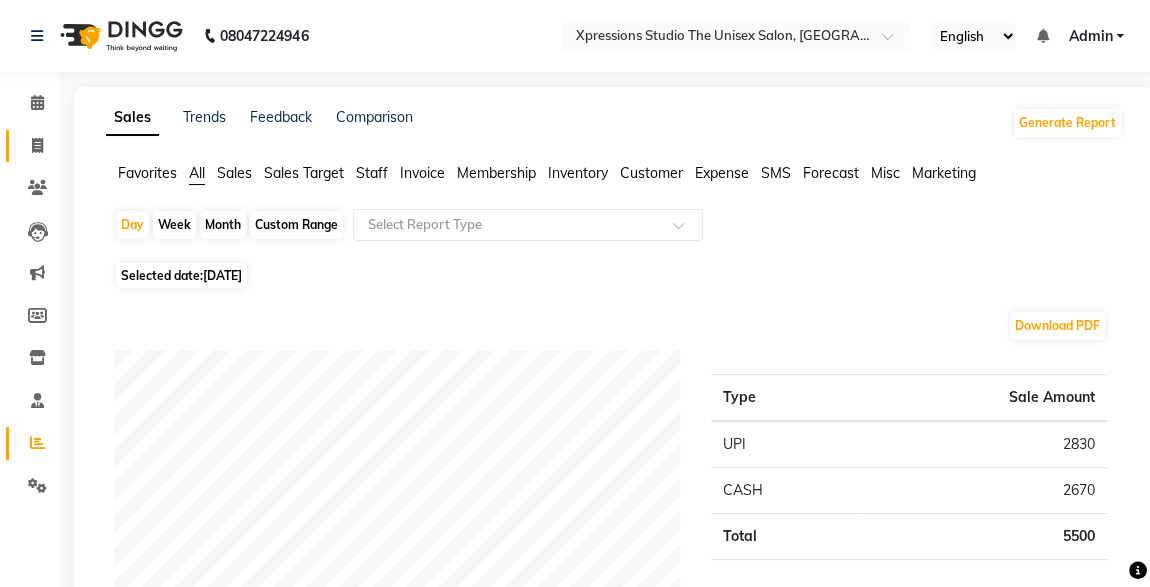 click on "Invoice" 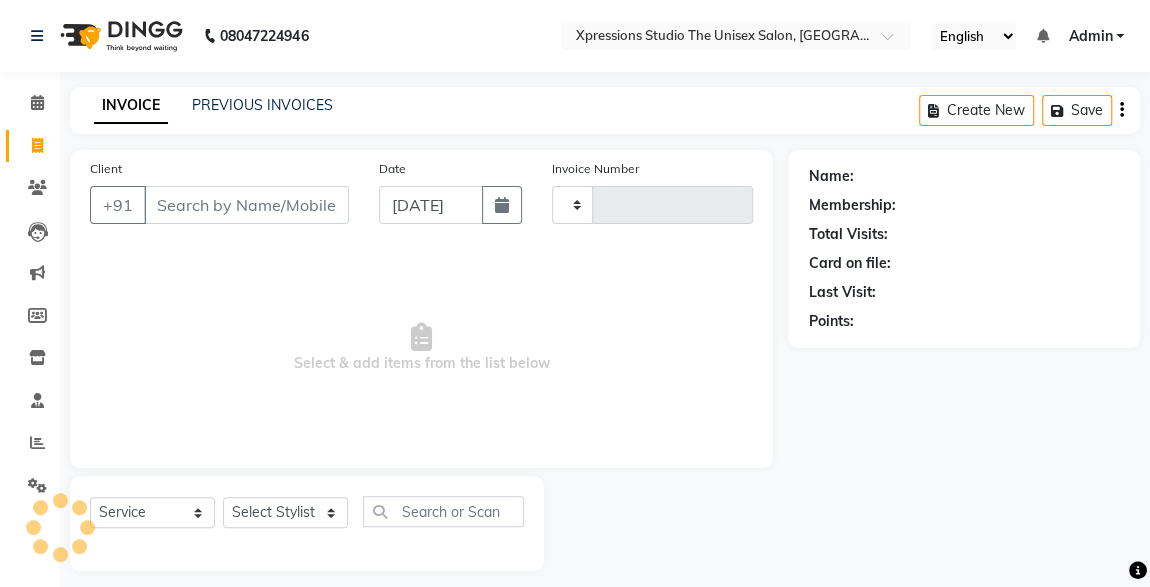 scroll, scrollTop: 12, scrollLeft: 0, axis: vertical 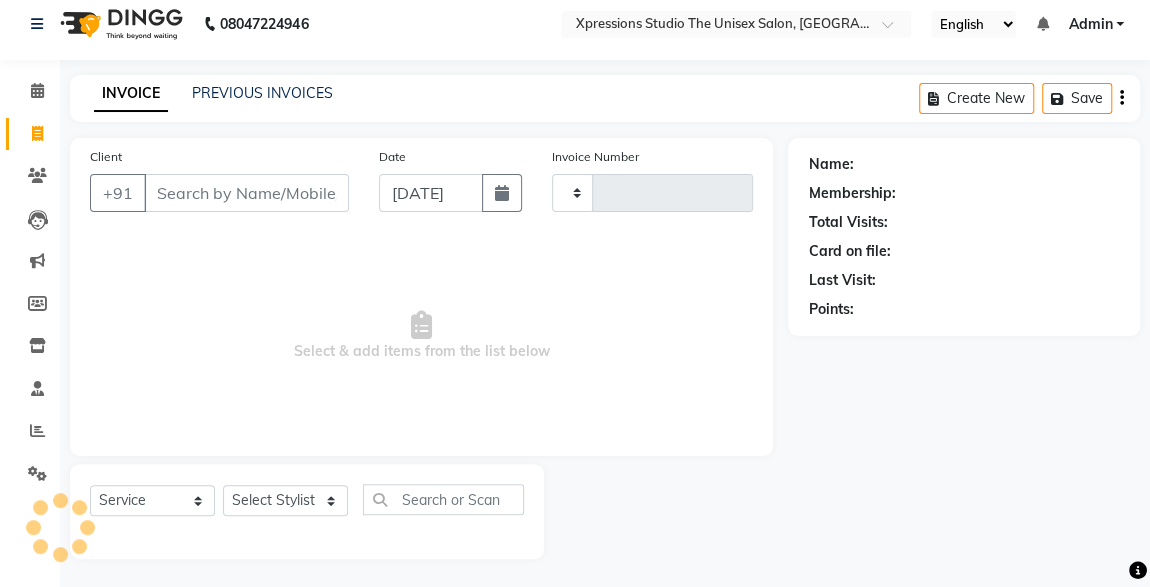 type on "3177" 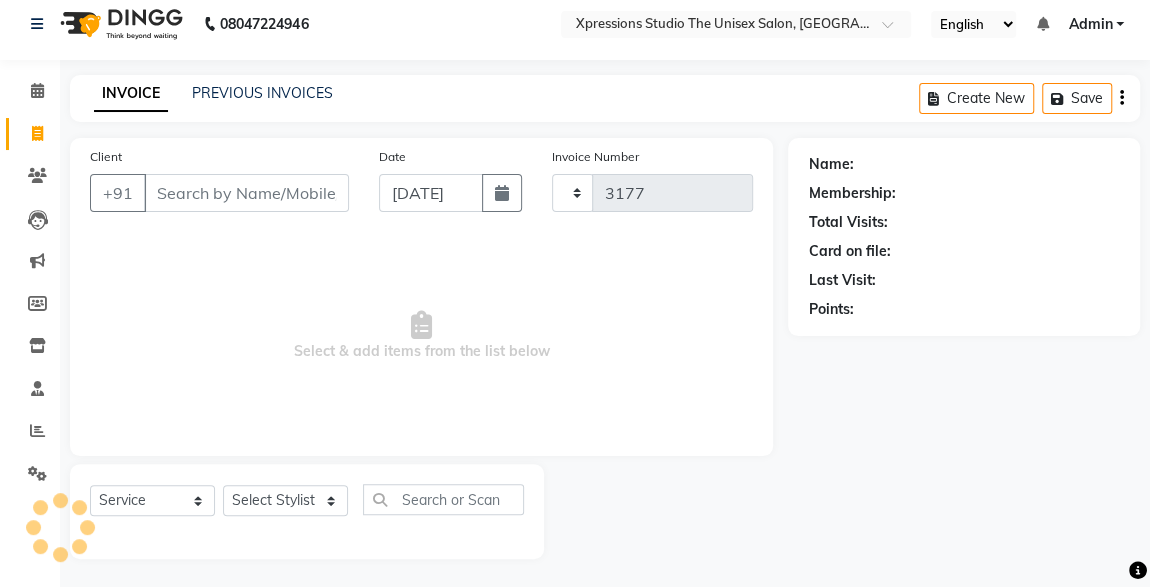 select on "7003" 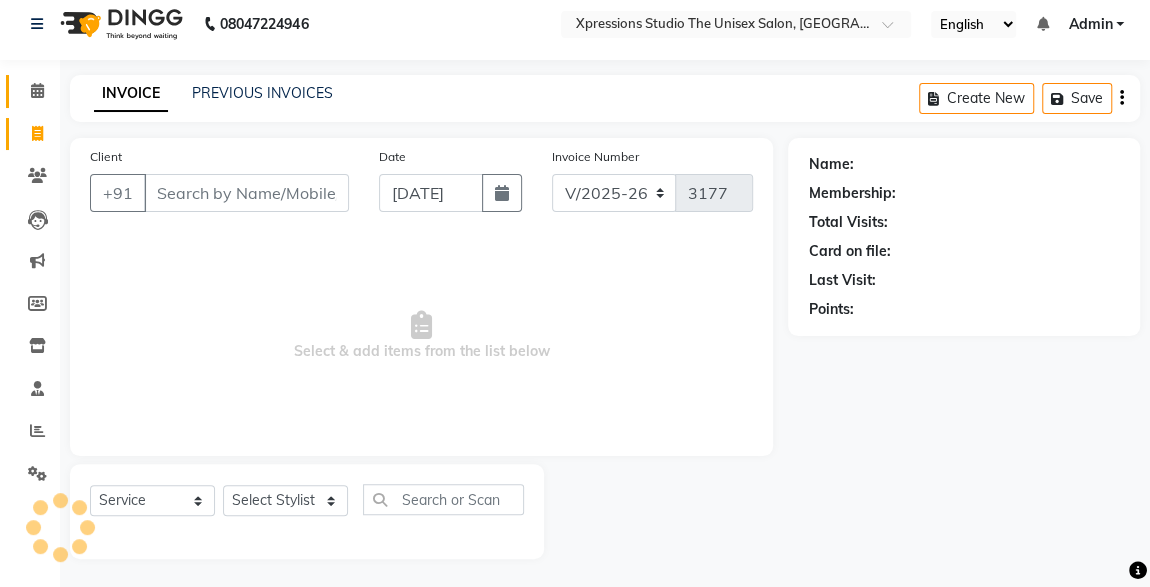 click 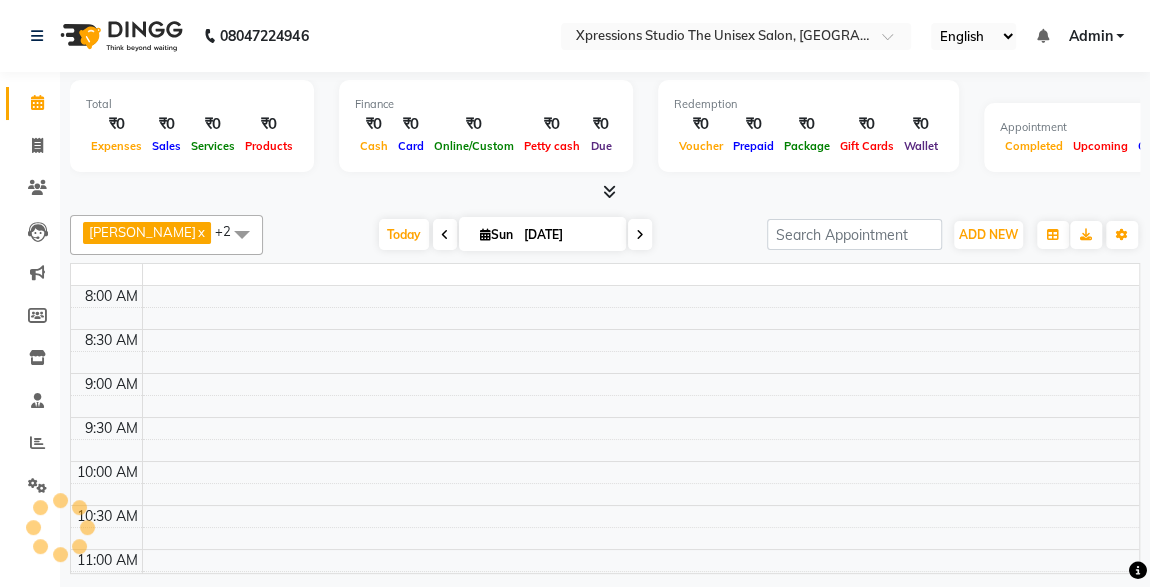 scroll, scrollTop: 0, scrollLeft: 0, axis: both 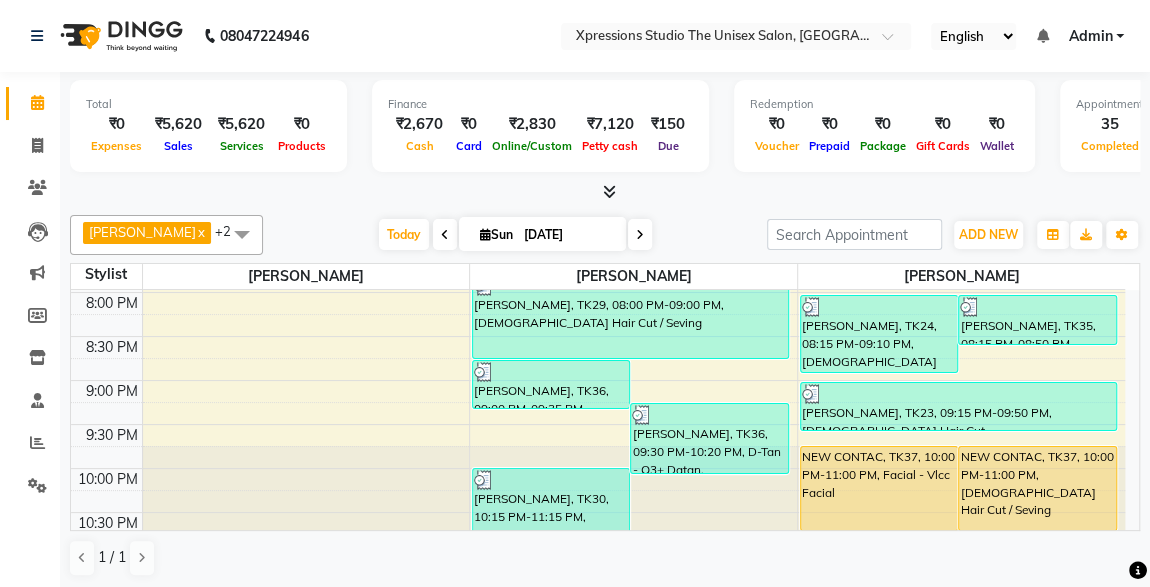 click at bounding box center [633, 489] 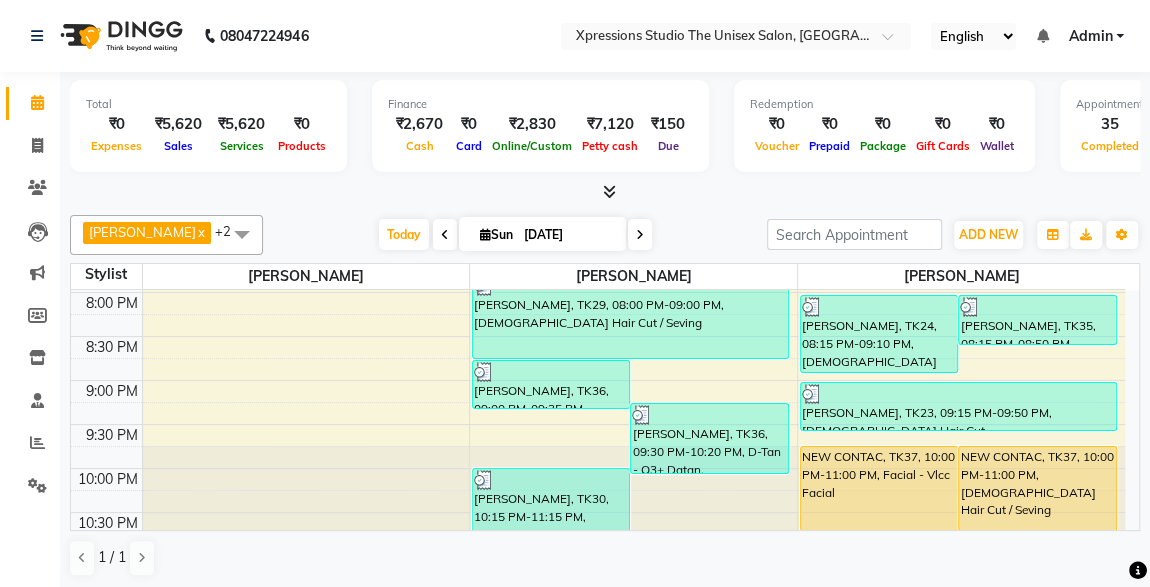click at bounding box center [633, 489] 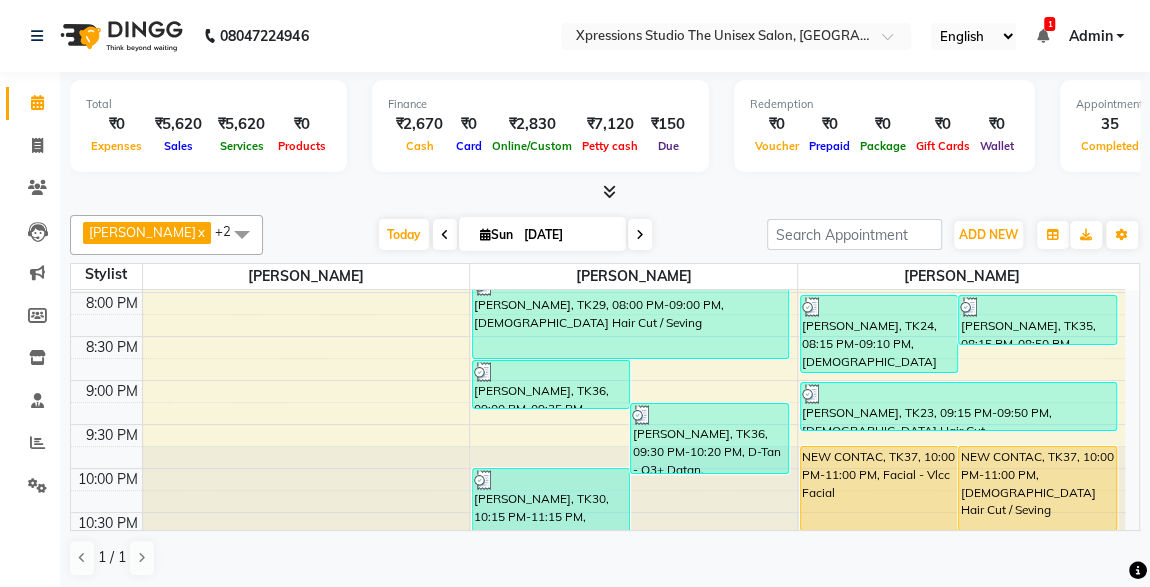 click on "NEW CONTAC, TK37, 10:00 PM-11:00 PM, [DEMOGRAPHIC_DATA] Hair Cut / Seving" at bounding box center [1037, 488] 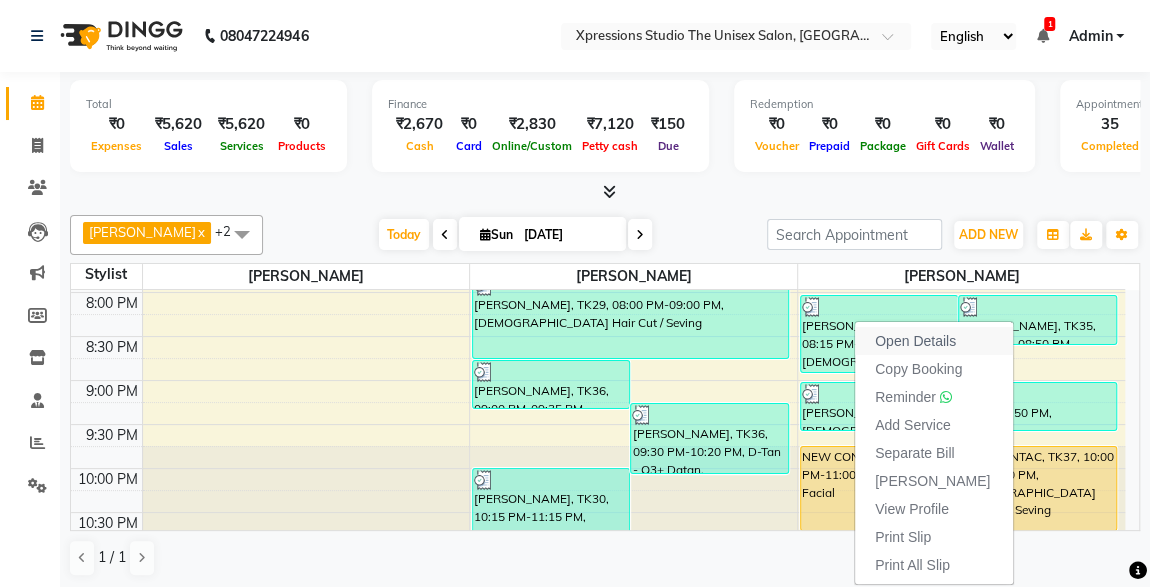 click on "Open Details" at bounding box center (934, 341) 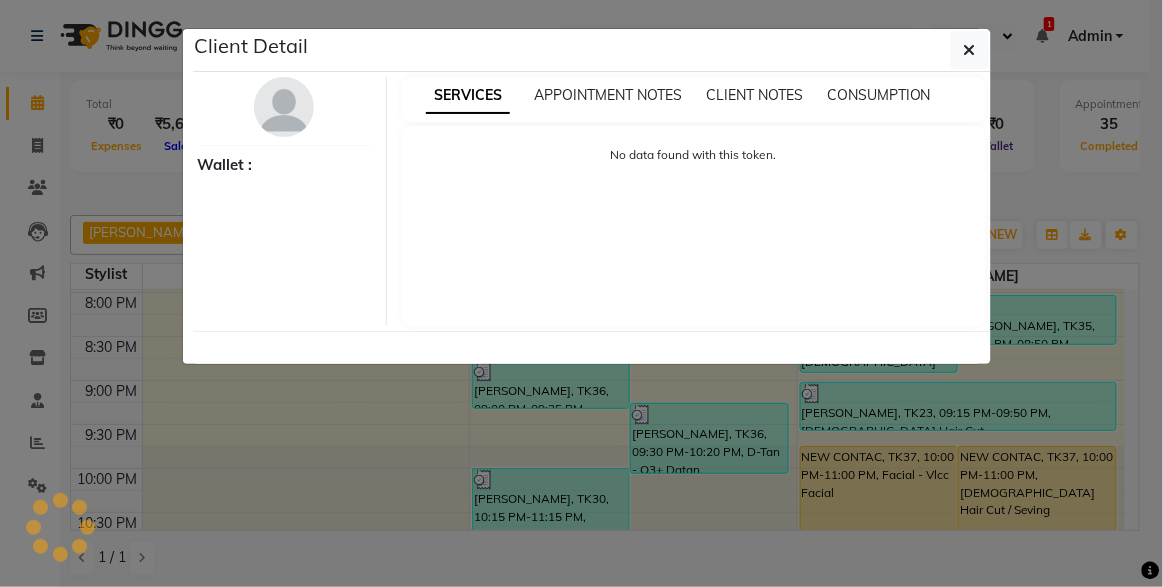 select on "1" 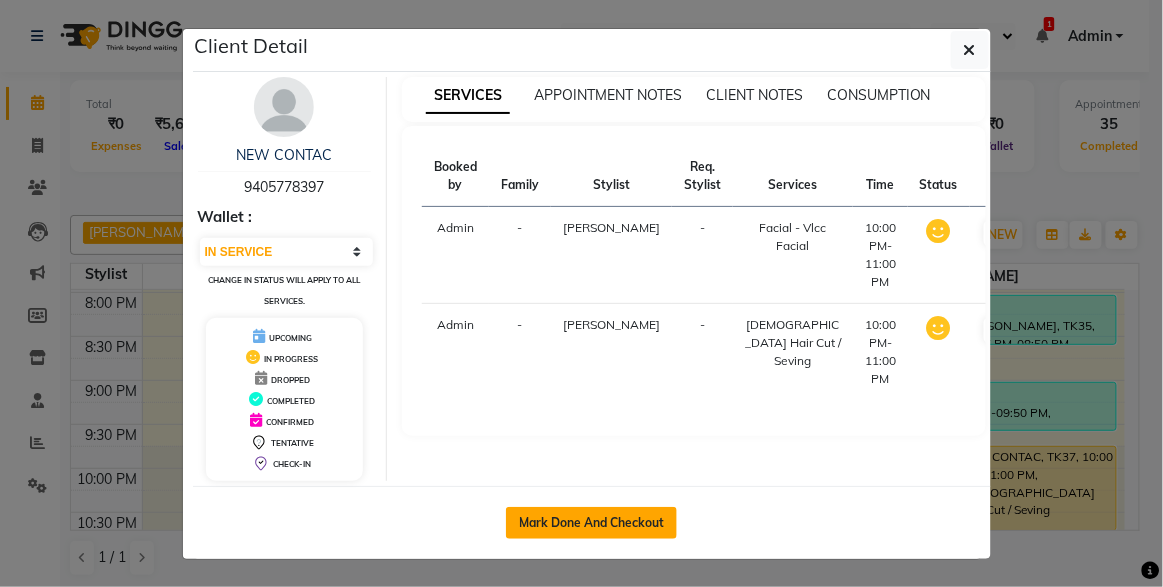 click on "Mark Done And Checkout" 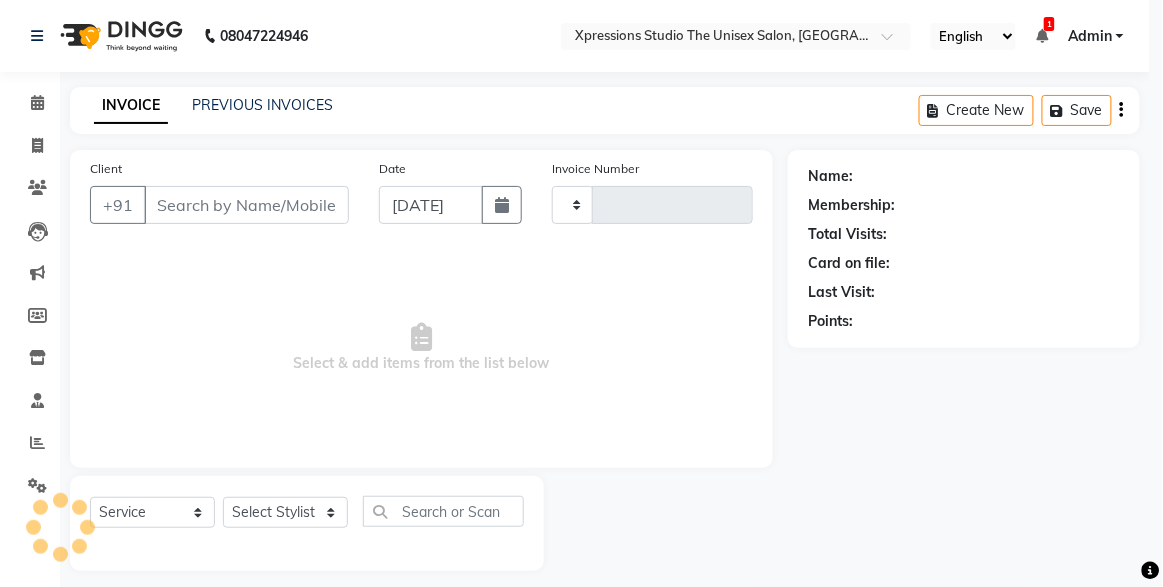 type on "3177" 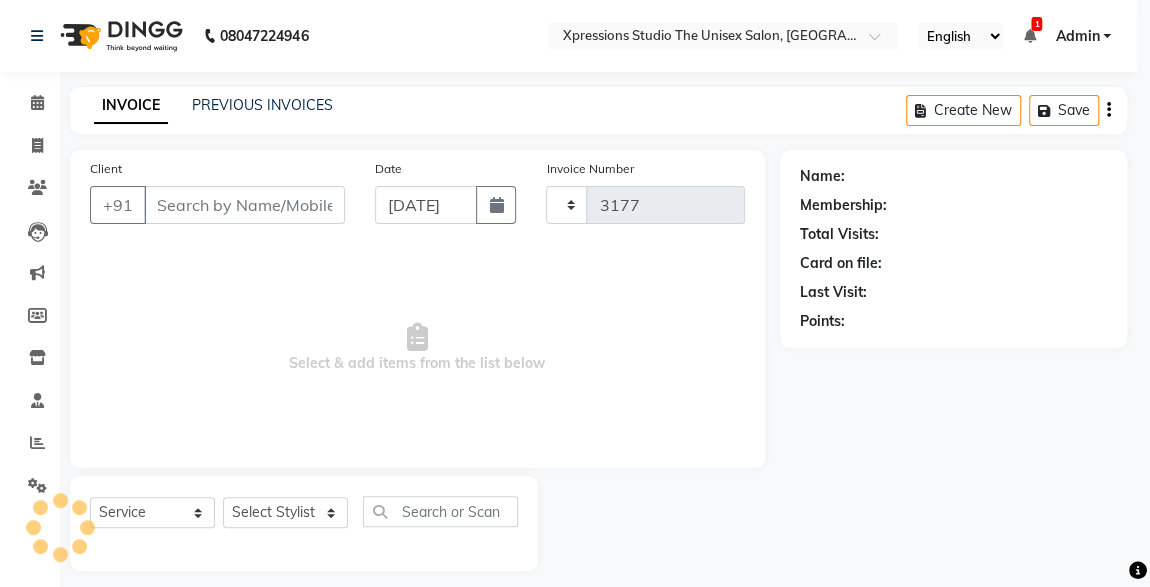 select on "7003" 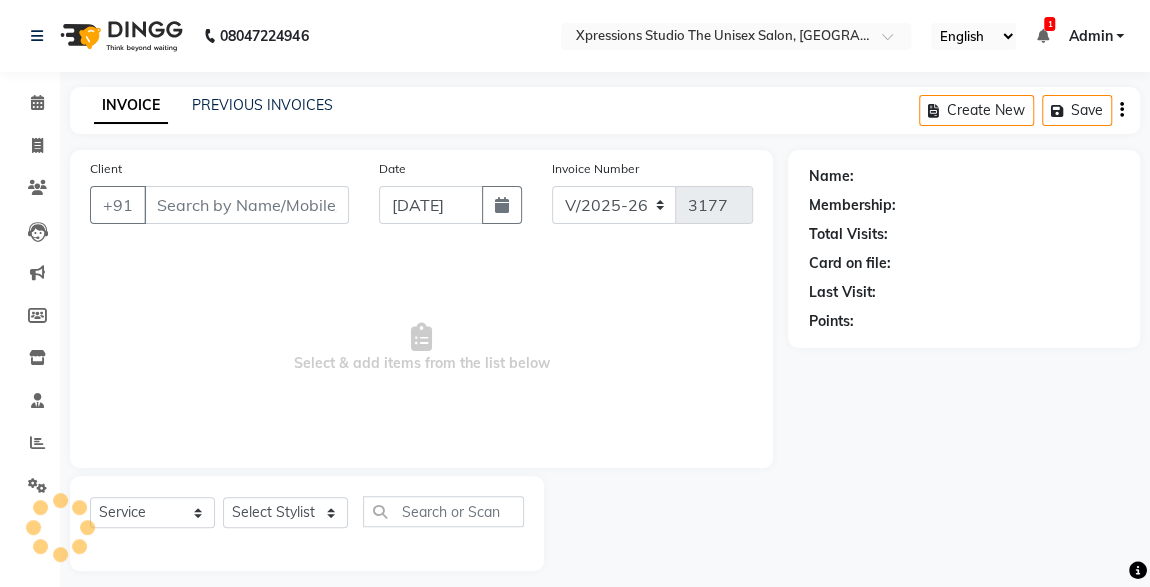 type on "9405778397" 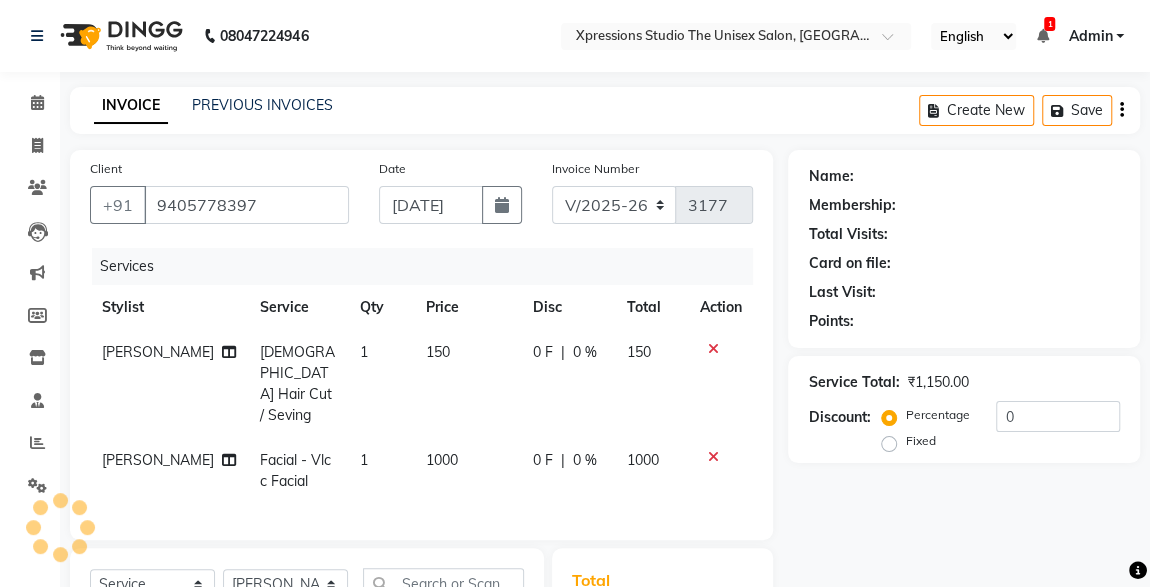 click on "Client [PHONE_NUMBER] Date [DATE] Invoice Number V/2025 V/[PHONE_NUMBER] Services Stylist Service Qty Price Disc Total Action [PERSON_NAME] [DEMOGRAPHIC_DATA] Hair Cut / Seving 1 150 0 F | 0 % 150 [PERSON_NAME] Facial - Vlcc Facial 1 1000 0 F | 0 % 1000 Select  Service  Product  Membership  Package Voucher Prepaid Gift Card  Select Stylist [PERSON_NAME] [PERSON_NAME] [PERSON_NAME] MaleThreading  [DEMOGRAPHIC_DATA]  - Hair Wash  [DEMOGRAPHIC_DATA] SEVING   [DEMOGRAPHIC_DATA]  [PERSON_NAME]  [DEMOGRAPHIC_DATA] Hair Cut   [DEMOGRAPHIC_DATA] Hair Cut / Seving  [DEMOGRAPHIC_DATA] Head Massage With Oil   [DEMOGRAPHIC_DATA] [PERSON_NAME] Color Loreal   [DEMOGRAPHIC_DATA] Hair Loreal Hair Color 3 NO.  [DEMOGRAPHIC_DATA] Hair Color loreal Amonia Free 3 NO  [DEMOGRAPHIC_DATA] Hair Spa Loreal  [DEMOGRAPHIC_DATA] Hair - Hair Spaschwarzkopf  [DEMOGRAPHIC_DATA] Garniar  Hair colour  [DEMOGRAPHIC_DATA] Hair Cut / [PERSON_NAME]   Dolfine Massage  [DEMOGRAPHIC_DATA]- Hair Colour Strex profashional  [DEMOGRAPHIC_DATA]- [PERSON_NAME] Colour Strex profashinal  [DEMOGRAPHIC_DATA]- [PERSON_NAME] Colour Garniyar  [DEMOGRAPHIC_DATA]- face wax  COLOUR APPLICATION  WITH WASH  [DEMOGRAPHIC_DATA] Loreal Hair Color 4 NO.  HAND TRIMMING  BMIINE PROFESSIONL HAIR COLOUR  BMIINE PROFESSIONL [PERSON_NAME] COLOUR  HAND D TAN  HAND D TAN  Total" 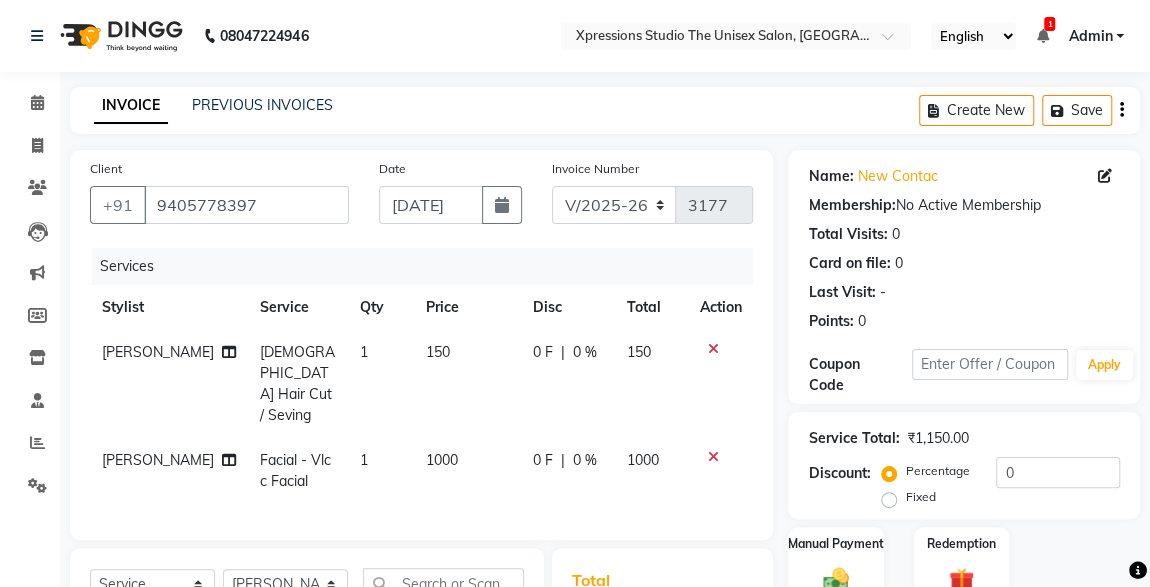 scroll, scrollTop: 256, scrollLeft: 0, axis: vertical 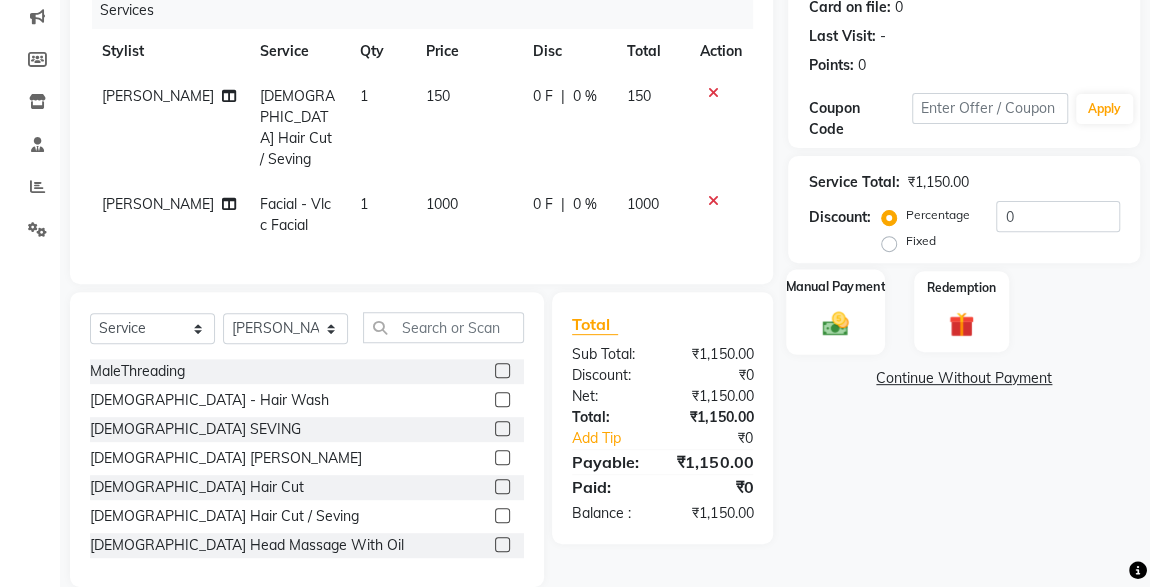 click on "Manual Payment" 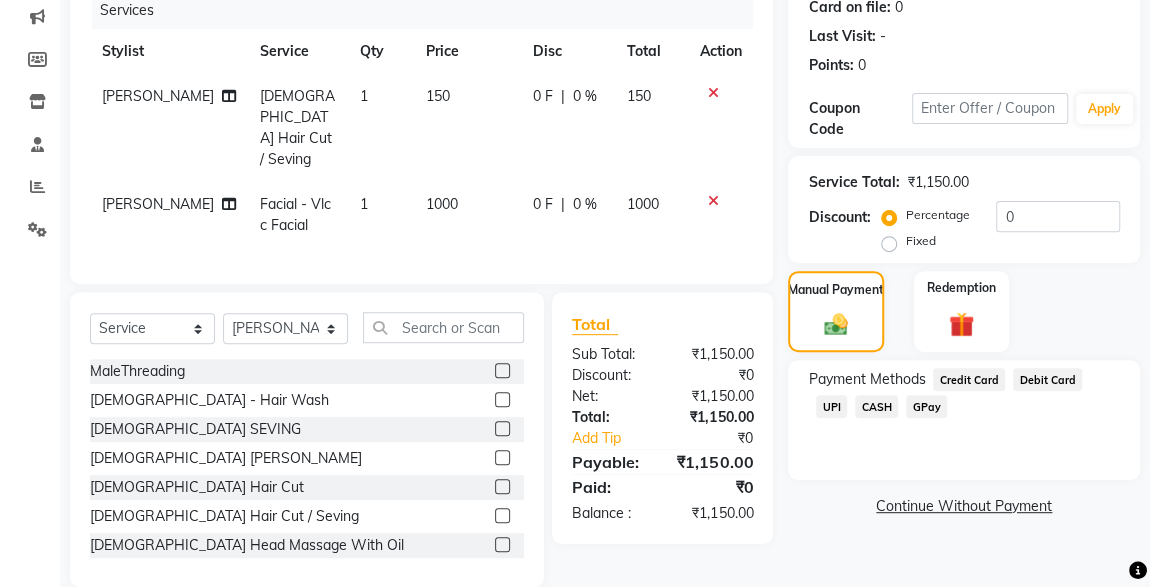 click on "UPI" 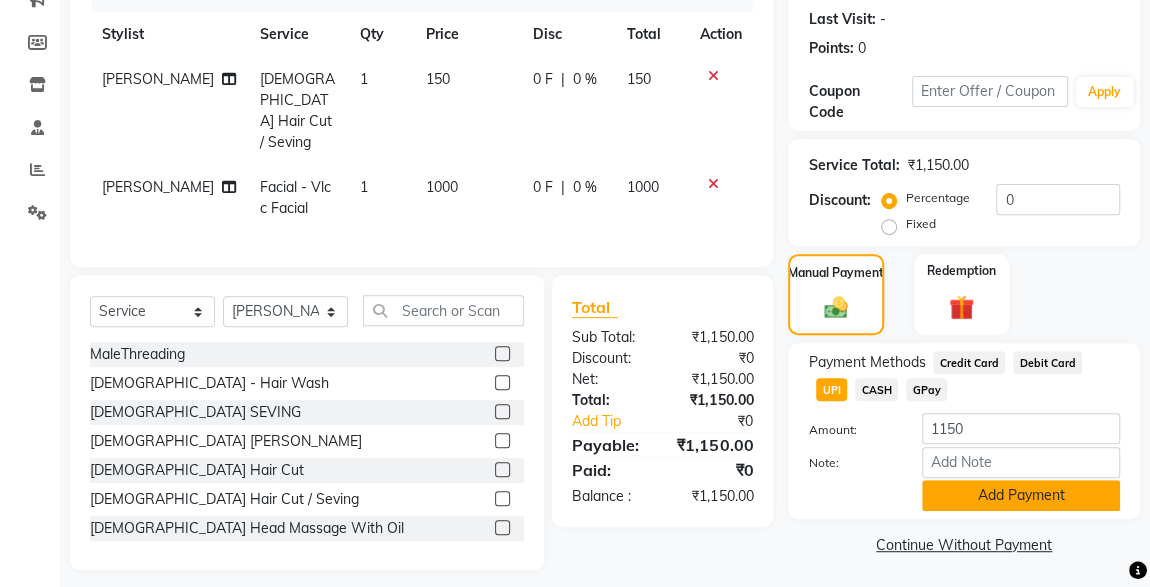 click on "Add Payment" 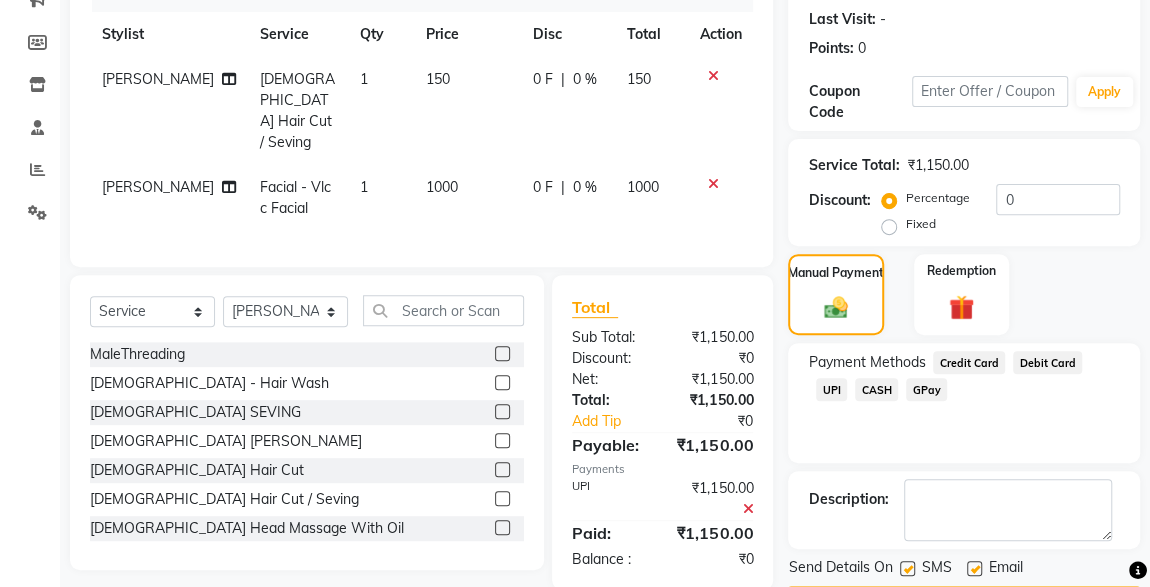 scroll, scrollTop: 330, scrollLeft: 0, axis: vertical 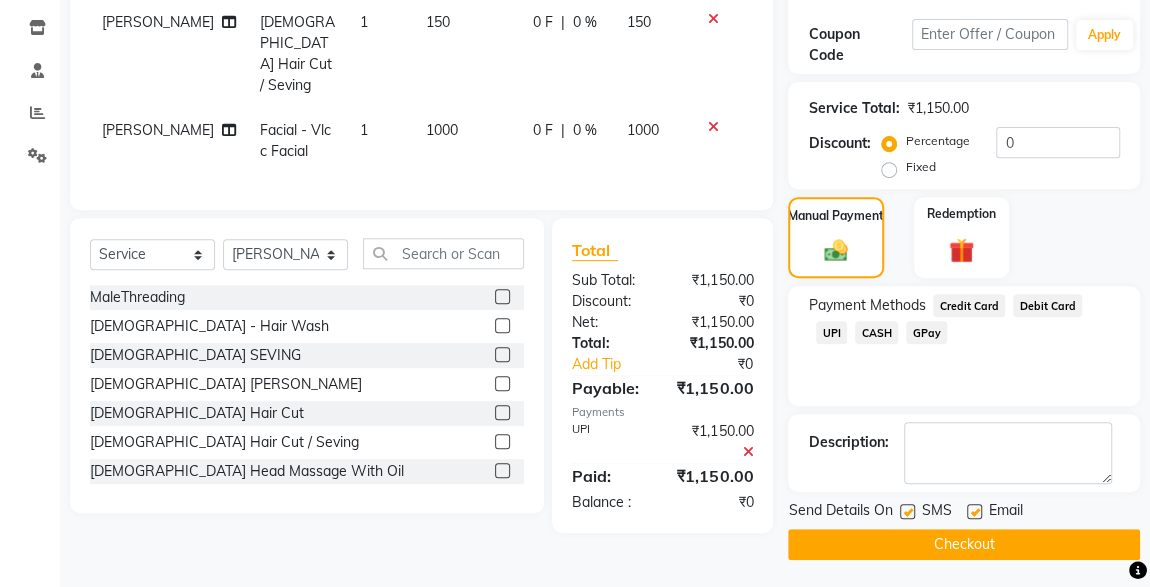 click 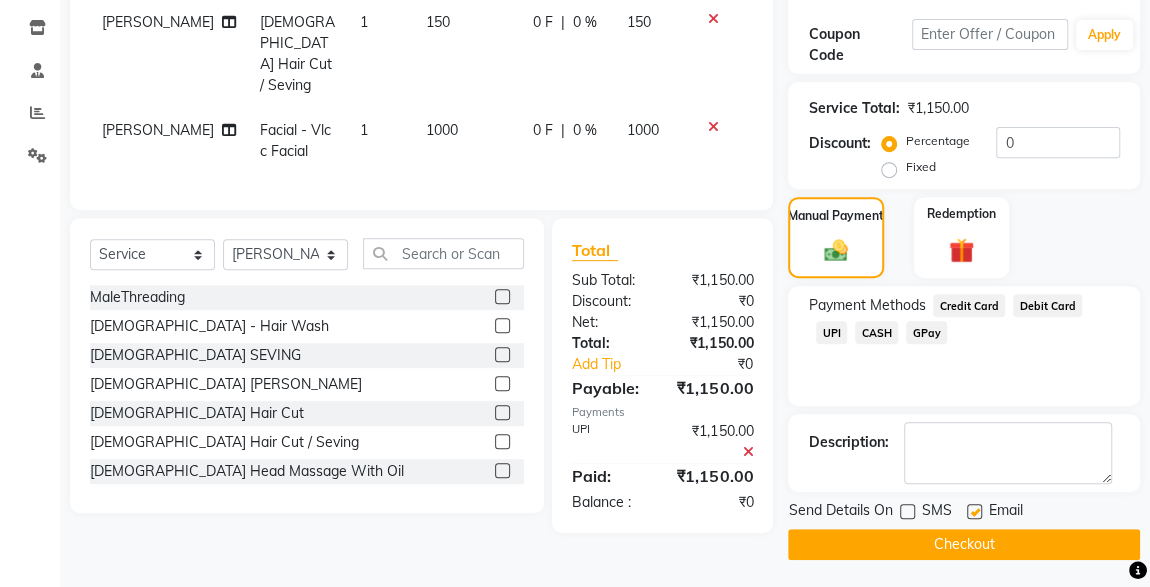 click on "Checkout" 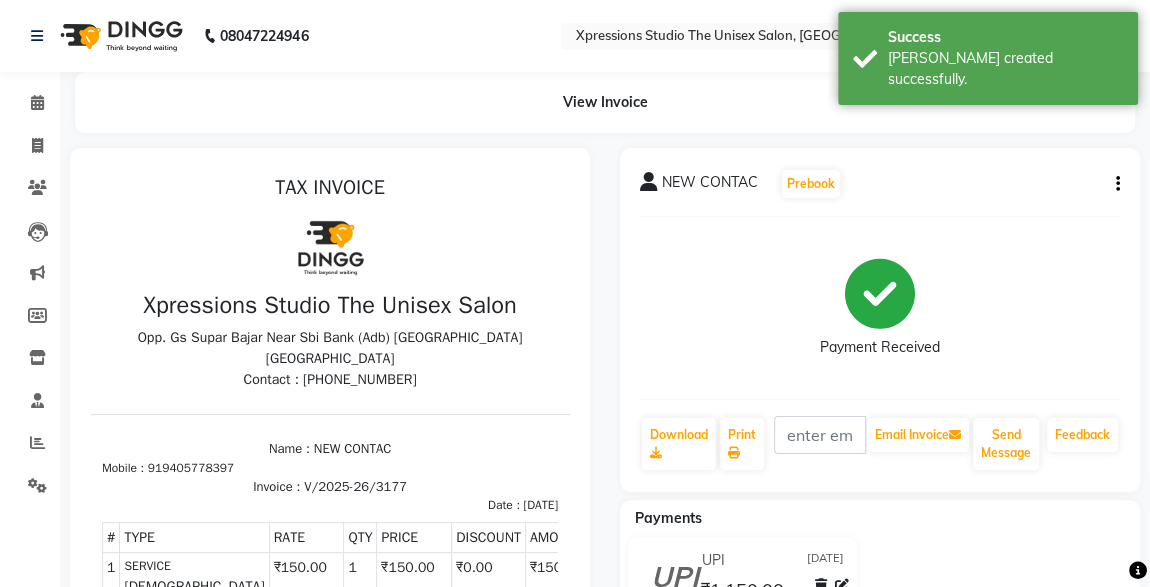 scroll, scrollTop: 0, scrollLeft: 0, axis: both 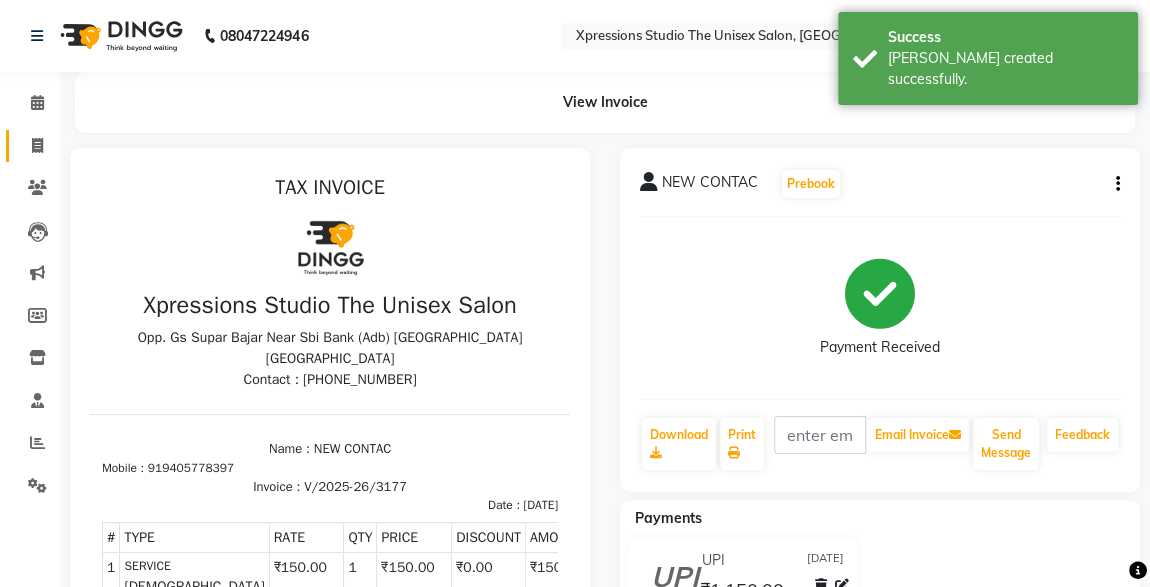 click on "Invoice" 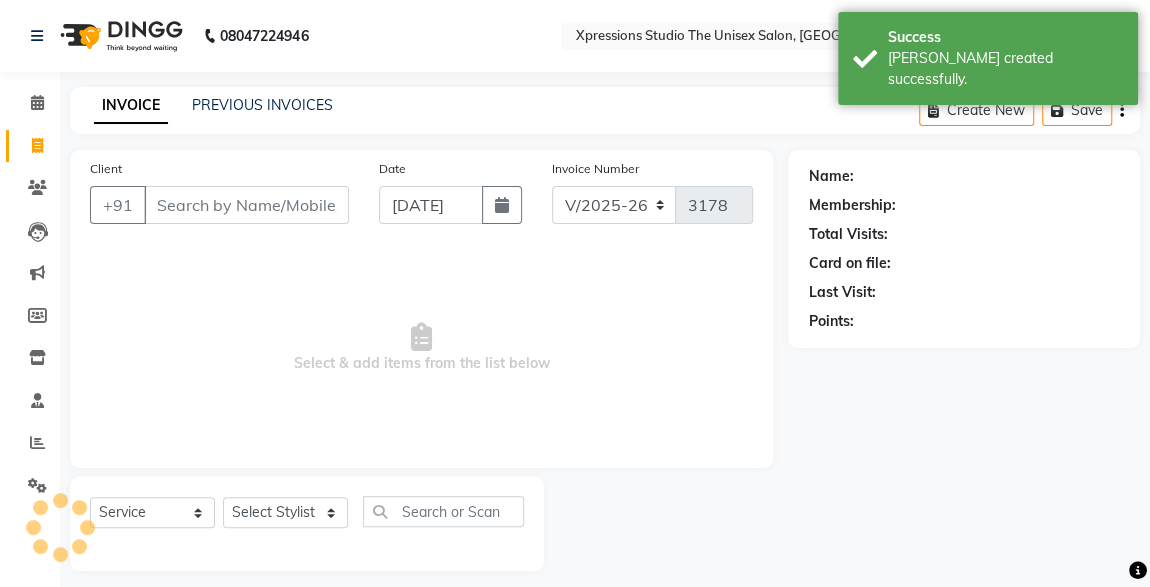 scroll, scrollTop: 12, scrollLeft: 0, axis: vertical 